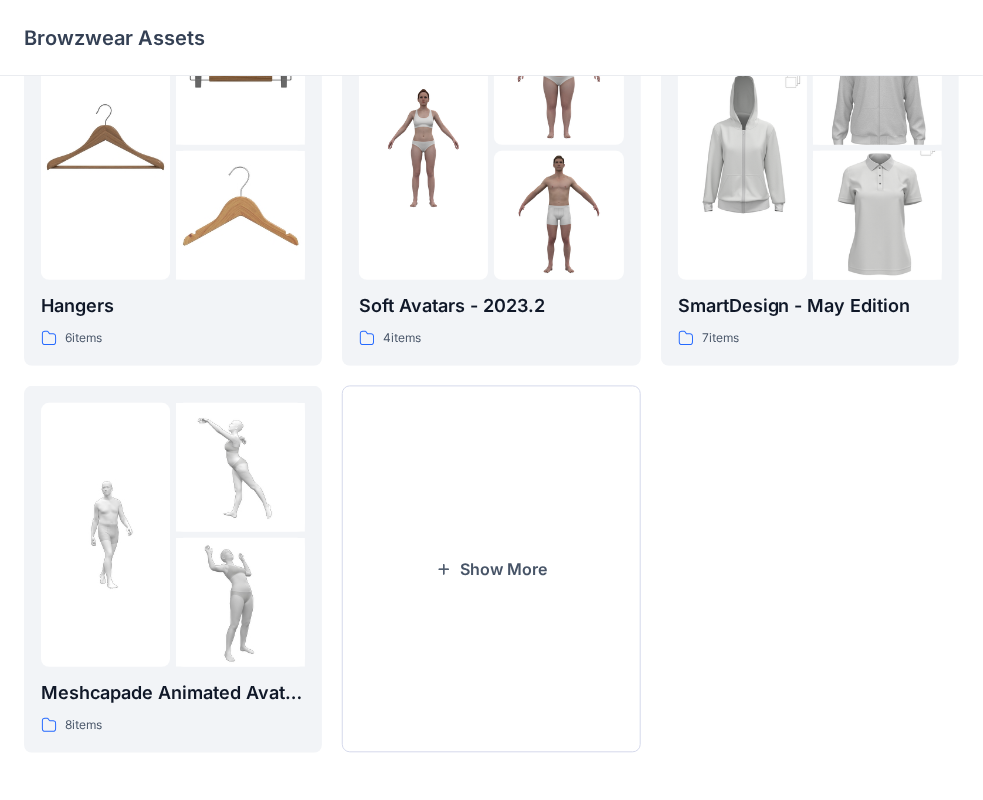 scroll, scrollTop: 496, scrollLeft: 0, axis: vertical 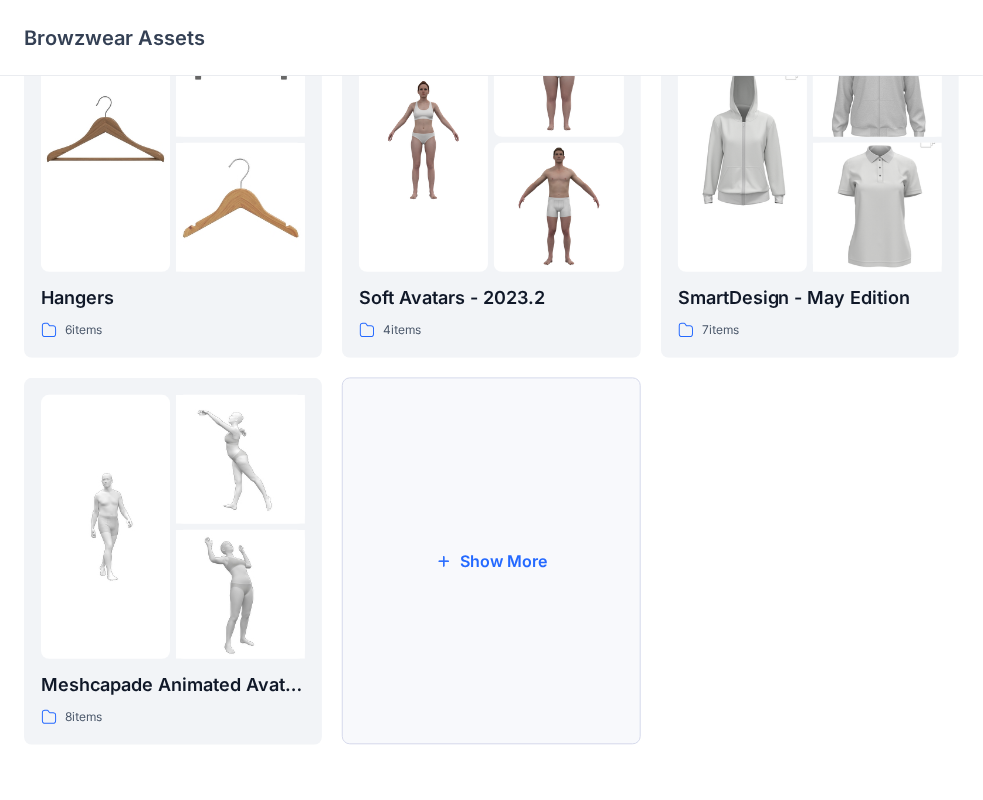 click on "Show More" at bounding box center (491, 561) 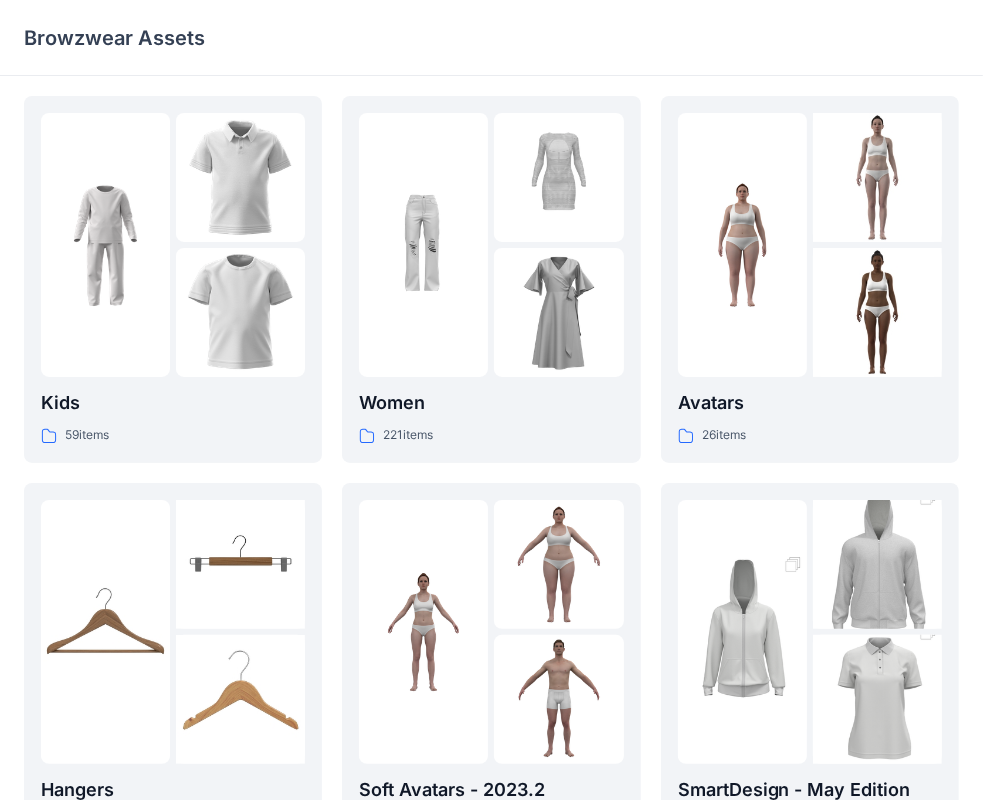scroll, scrollTop: 0, scrollLeft: 0, axis: both 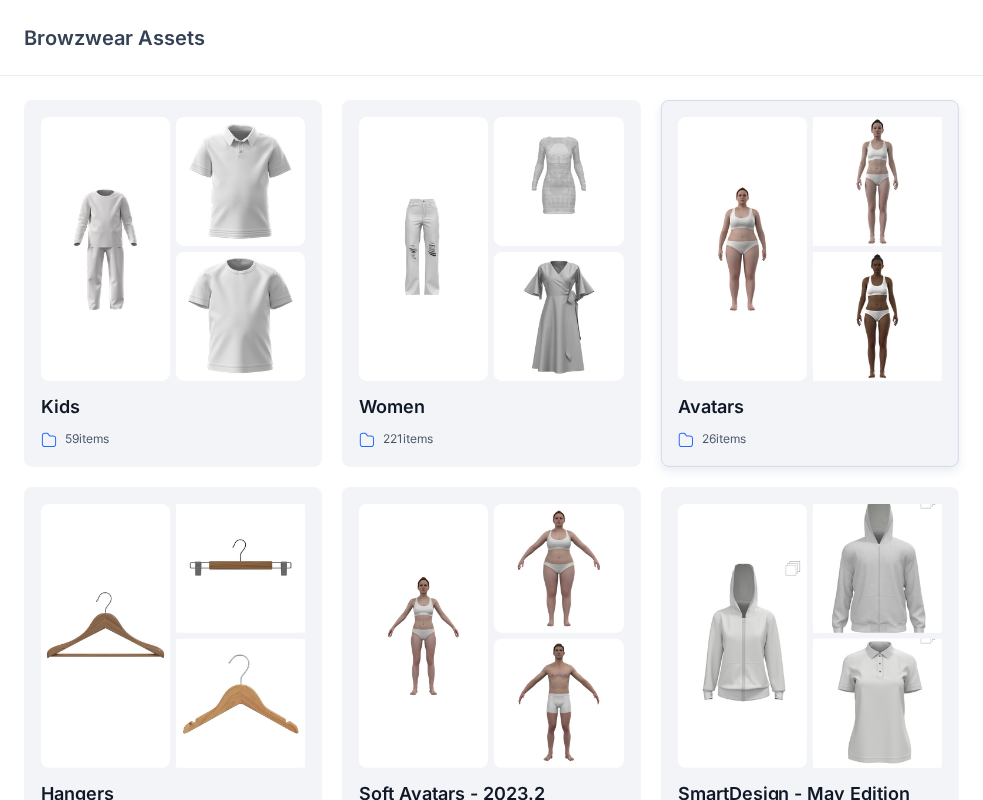 click at bounding box center [742, 249] 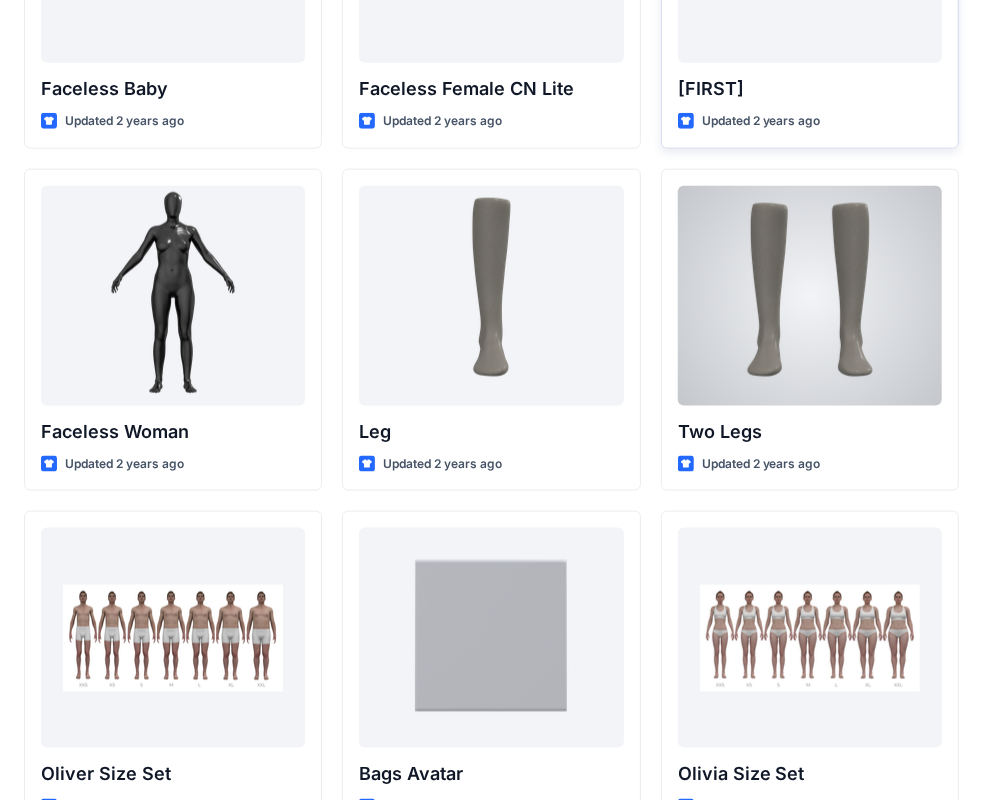 scroll, scrollTop: 1844, scrollLeft: 0, axis: vertical 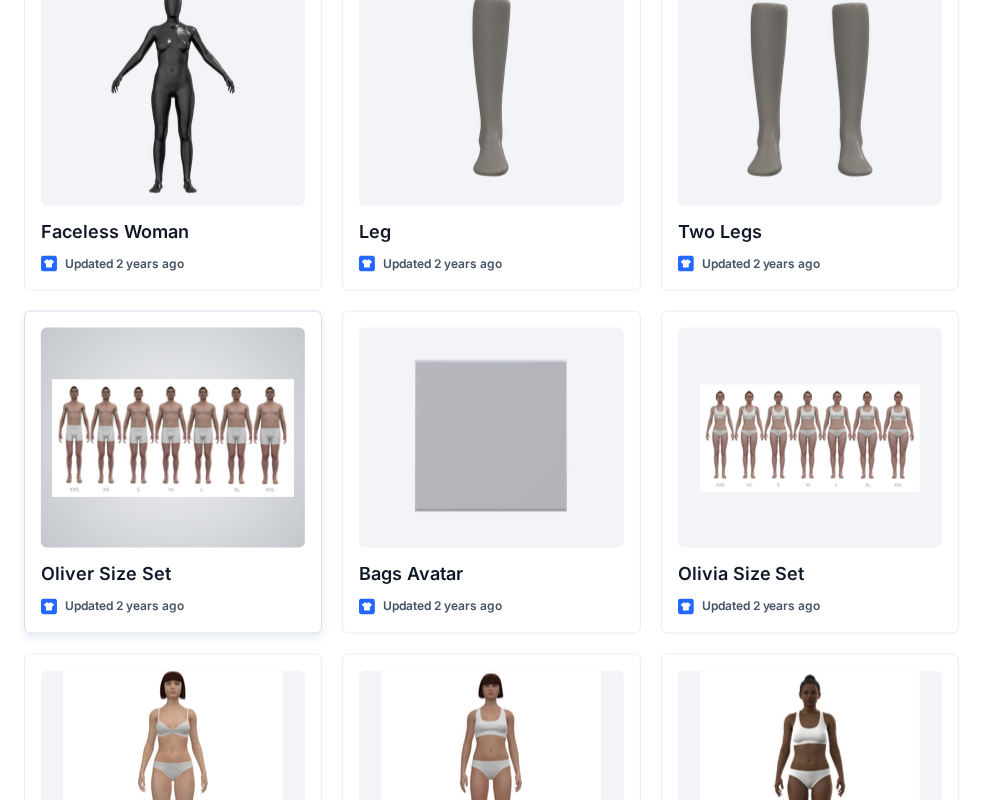 click at bounding box center (173, 438) 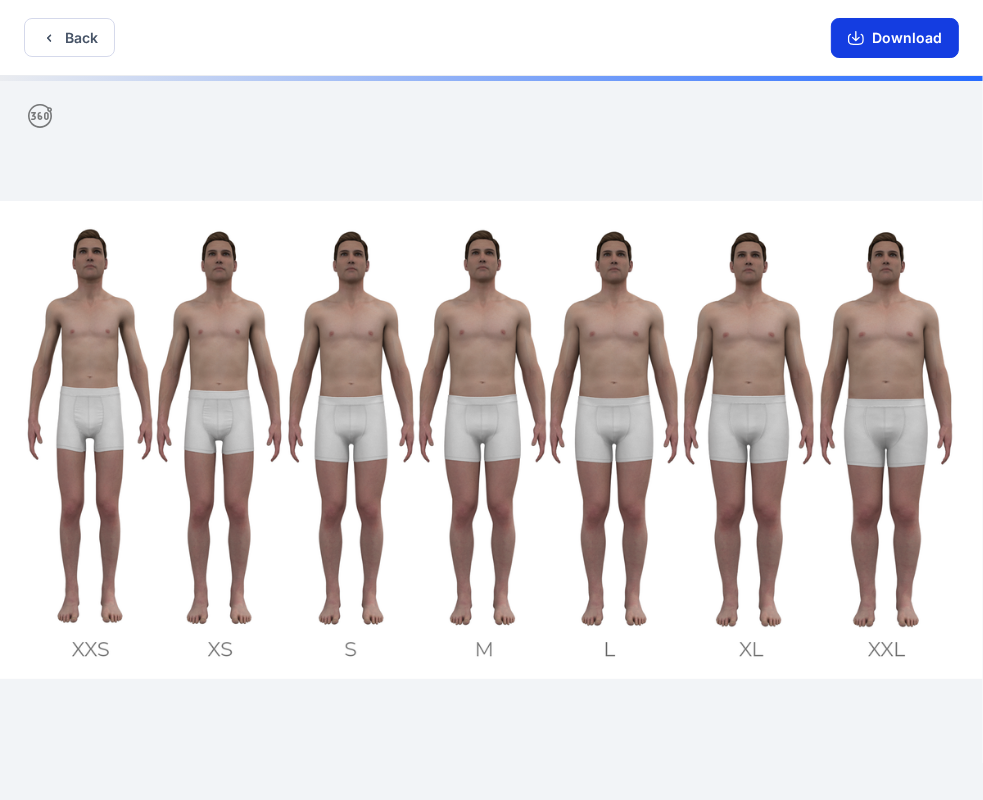 click on "Download" at bounding box center (895, 38) 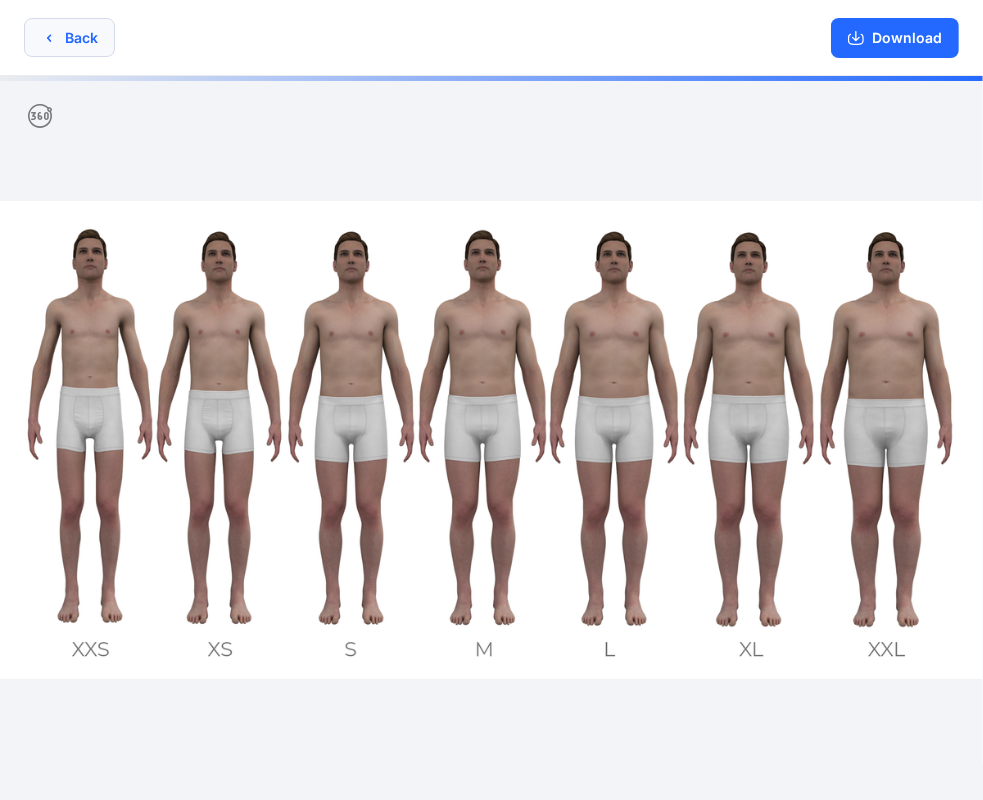 click on "Back" at bounding box center (69, 37) 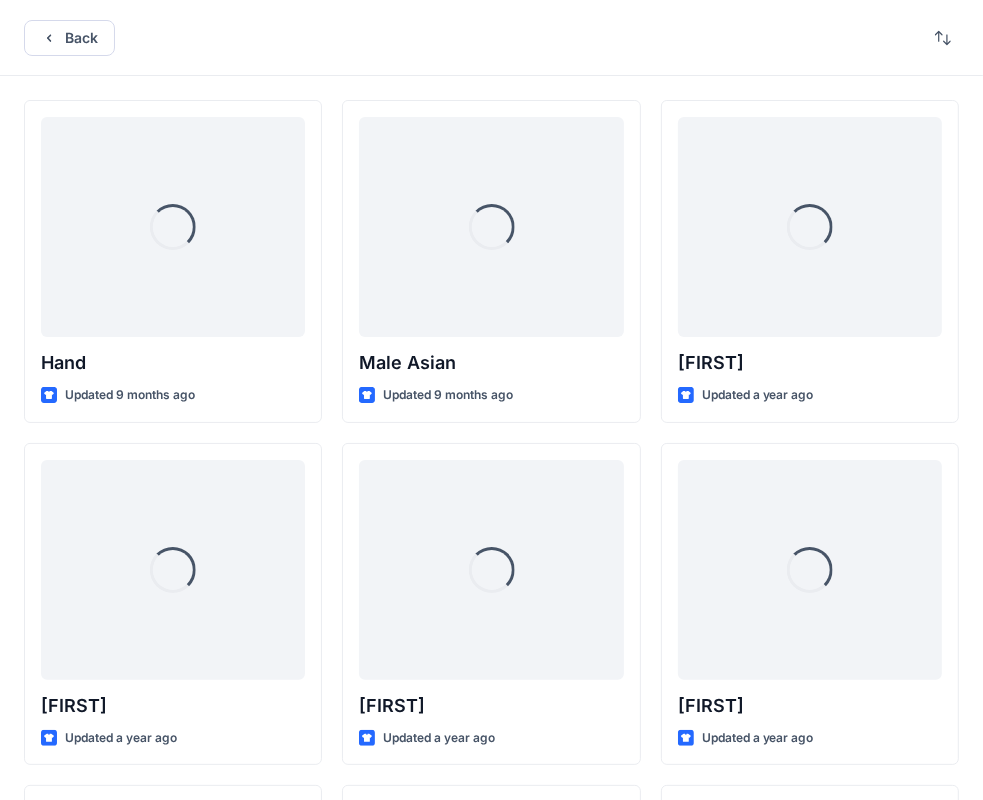 scroll, scrollTop: 1844, scrollLeft: 0, axis: vertical 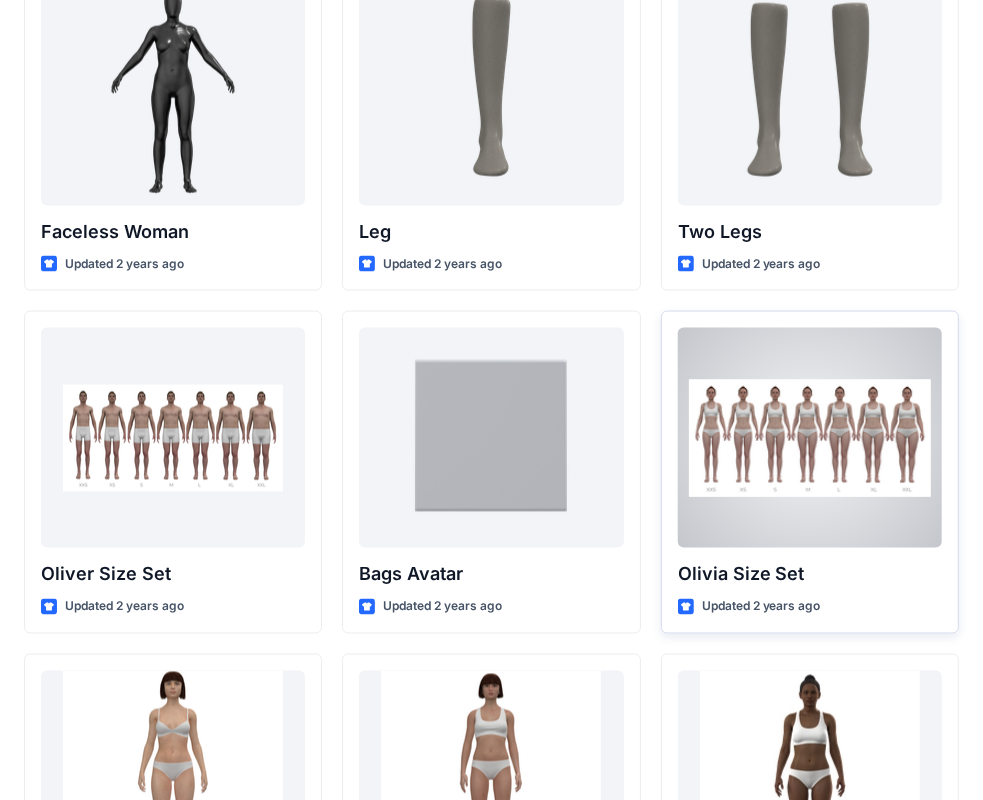 click at bounding box center (810, 438) 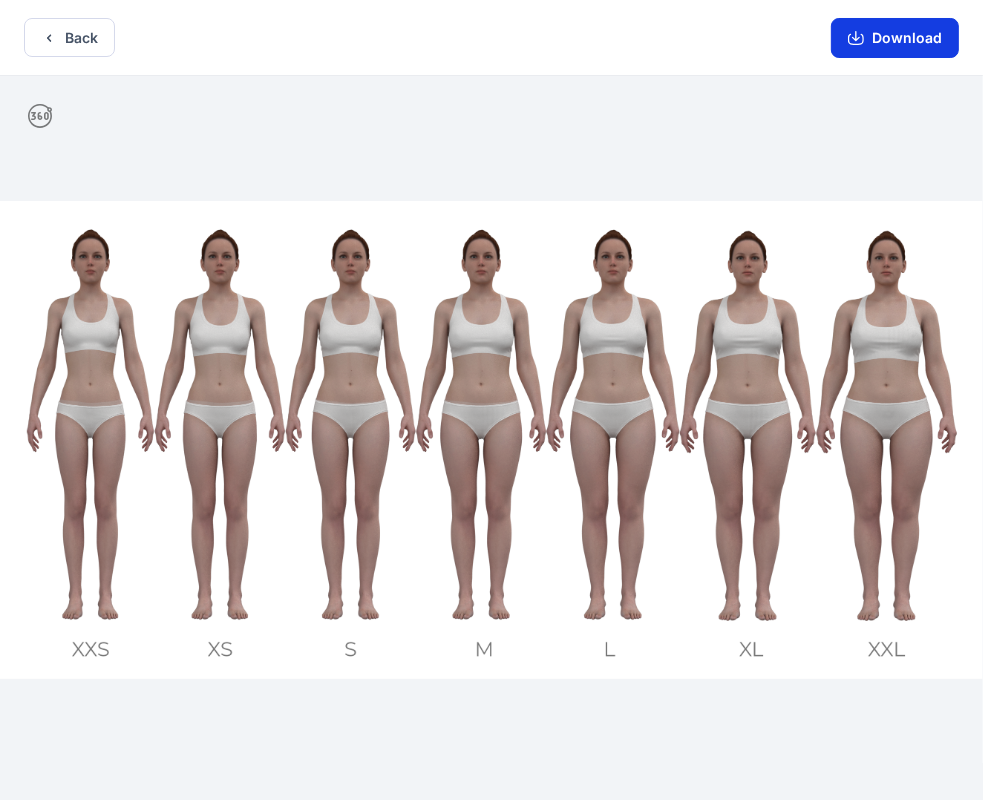 click on "Download" at bounding box center [895, 38] 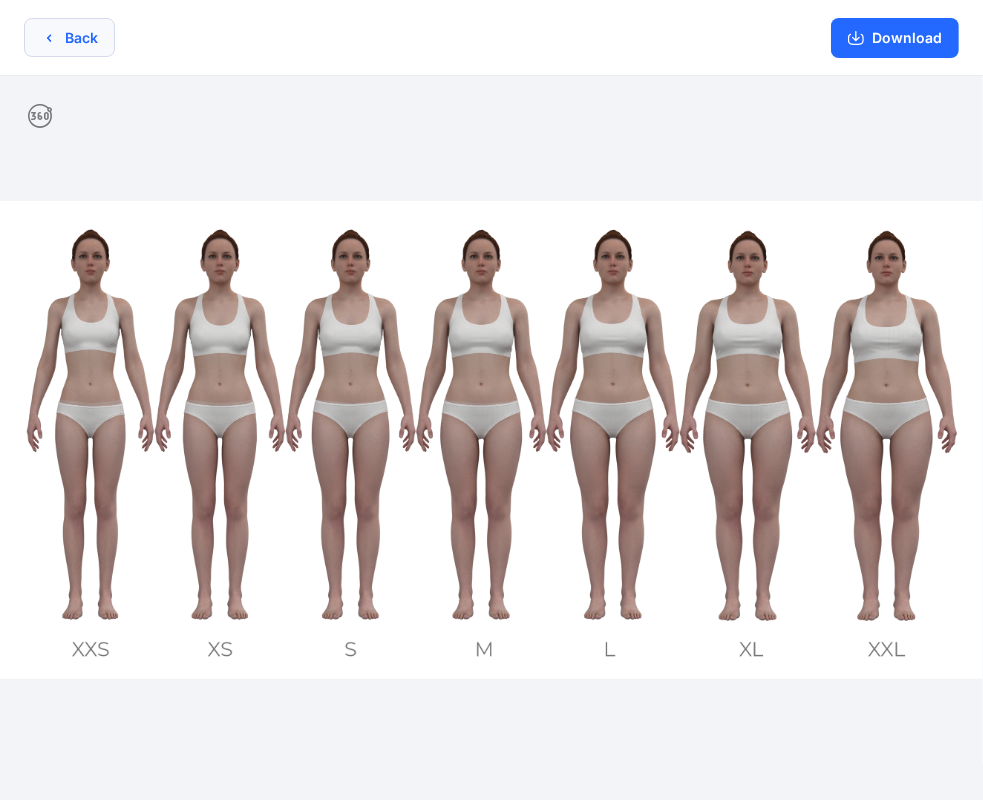 click on "Back" at bounding box center (69, 37) 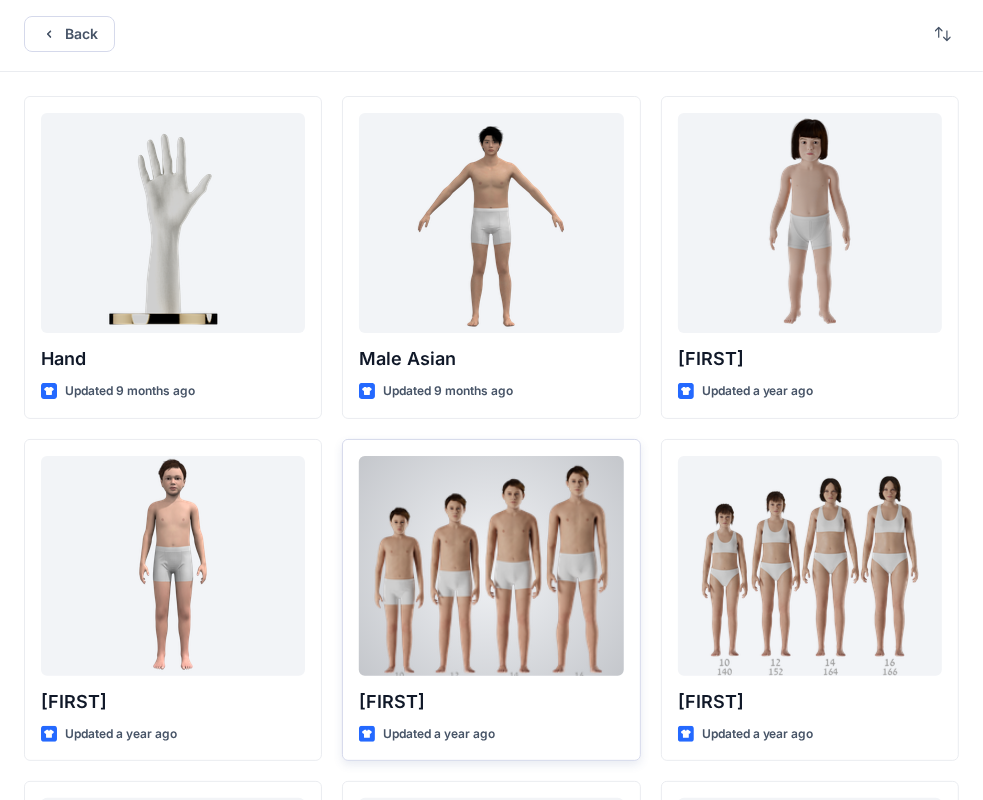 scroll, scrollTop: 0, scrollLeft: 0, axis: both 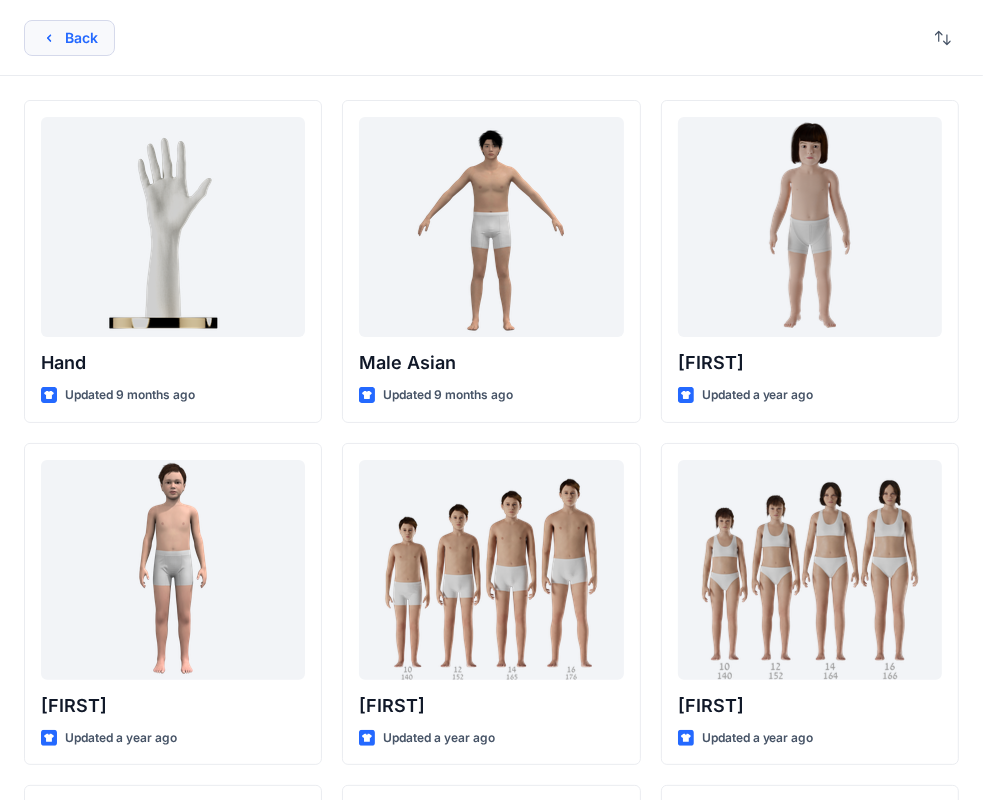 click on "Back" at bounding box center (69, 38) 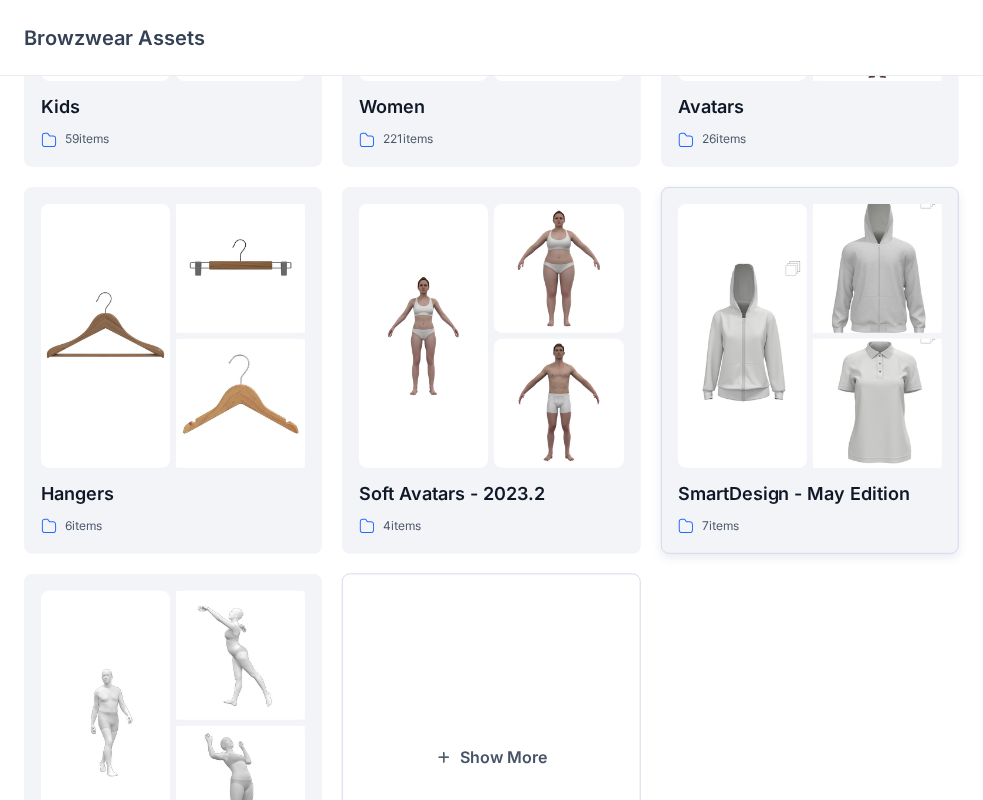scroll, scrollTop: 0, scrollLeft: 0, axis: both 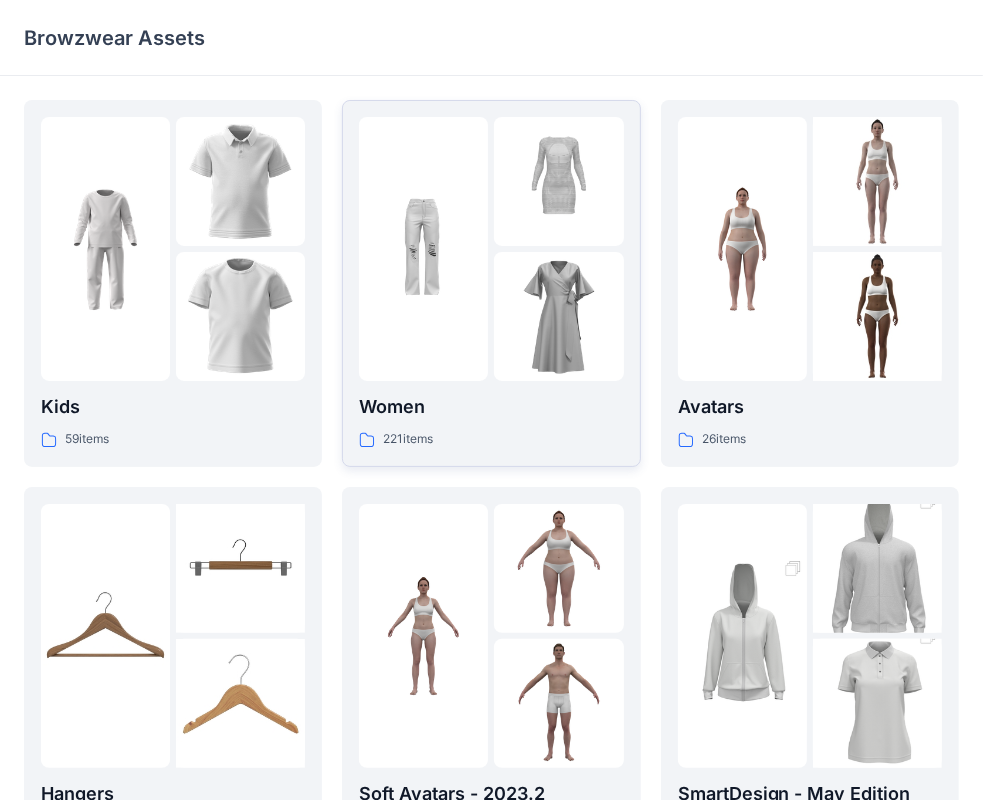 click at bounding box center [558, 316] 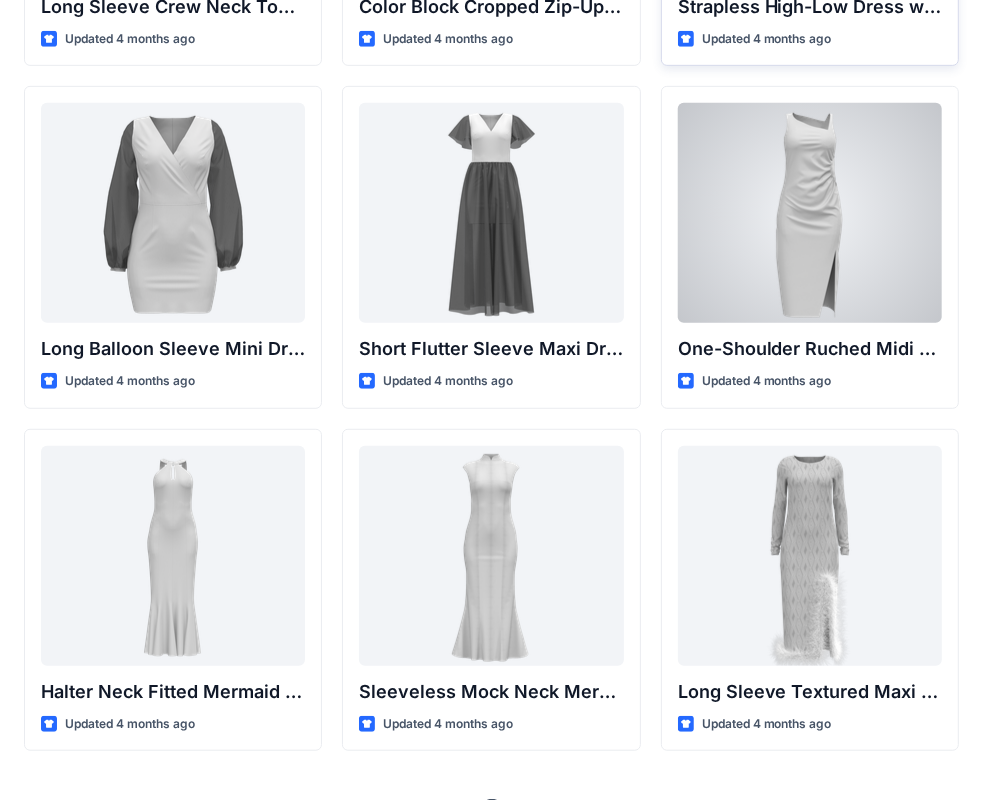 scroll, scrollTop: 700, scrollLeft: 0, axis: vertical 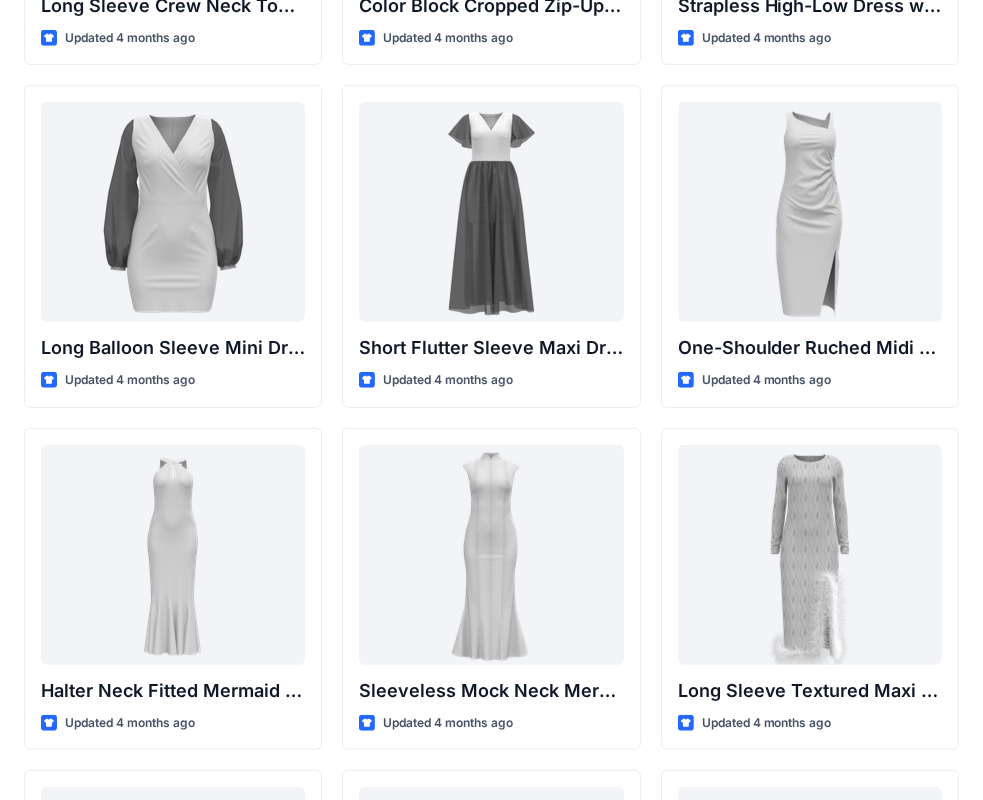 click on "High-Waisted Flare Trousers with Button Detail Updated 4 months ago Long Sleeve Crew Neck Top with Asymmetrical Tie Detail Updated 4 months ago Long Balloon Sleeve Mini Dress with Wrap Bodice Updated 4 months ago Halter Neck Fitted Mermaid Gown with Keyhole Detail Updated 4 months ago Square Neck Tiered Maxi Dress with Ruffle Sleeves Updated 4 months ago Three-Quarter Sleeve Deep V-Neck Button-Down Top Updated 4 months ago Bandeau Bikini Top with Y-Back Straps and Stitch Detail Updated 4 months ago Hooded Padded Puffer Jacket Updated 4 months ago Long Sleeve Cropped Jacket with Mandarin Collar and Shoulder Detail Updated 4 months ago Color Block Cropped Zip-Up Jacket with Sheer Sleeves Updated 4 months ago Short Flutter Sleeve Maxi Dress with Contrast Bodice and Sheer Overlay Updated 4 months ago Sleeveless Mock Neck Mermaid Gown Updated 4 months ago One-Shoulder Ruched Midi Dress with Asymmetrical Hem Updated 4 months ago Wide Waistband Athletic Shorts Updated 4 months ago Long Sleeve V-Neck Cardigan" at bounding box center (491, 760) 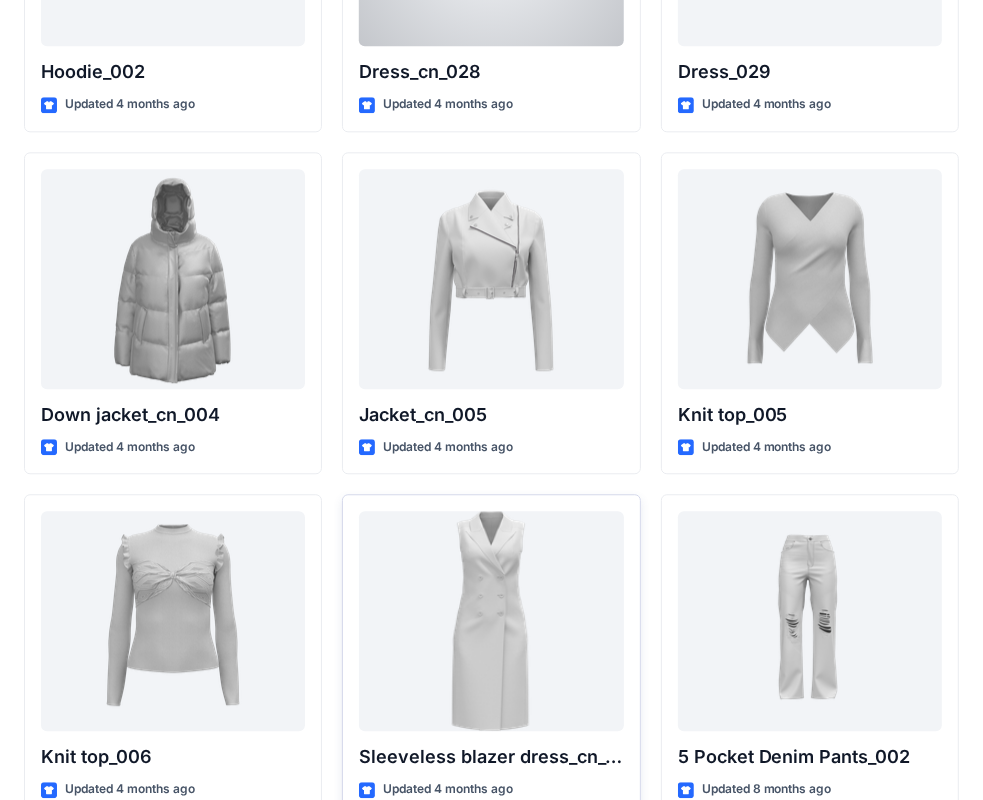scroll, scrollTop: 12993, scrollLeft: 0, axis: vertical 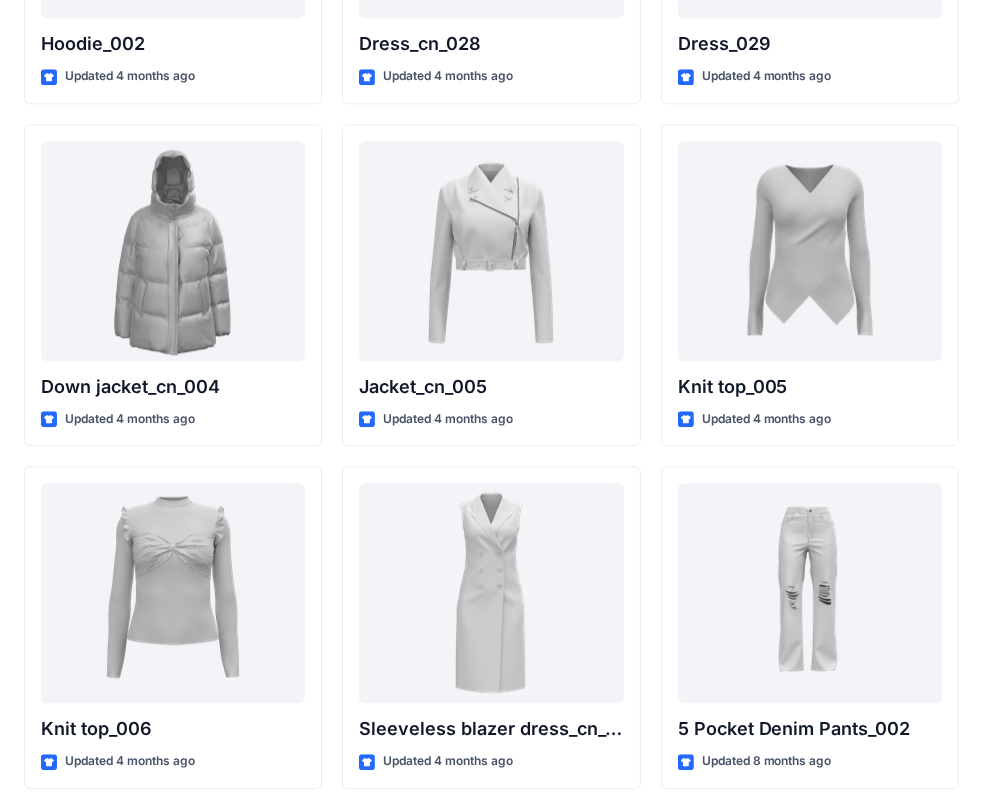 click on "Off-the-Shoulder Long Sleeve Top Updated 4 months ago Strapless High-Low Dress with Side Bow Detail Updated 4 months ago One-Shoulder Ruched Midi Dress with Slit Updated 4 months ago Long Sleeve Textured Maxi Dress with Feather Hem Updated 4 months ago Square Neck Ruched Midi Dress with Asymmetrical Hem Updated 4 months ago Long Sleeve Two-Button Blazer with Flap Pockets Updated 4 months ago Slim Fit Tailored Trousers Updated 4 months ago Short Sleeve Sweetheart Neckline Mini Dress with Textured Bodice Updated 4 months ago Sleeveless Maxi Dress with Twist Detail and Slit Updated 4 months ago Spaghetti Strap Bodycon Mini Dress with Bust Detail Updated 4 months ago Long Sleeve Button-Down Midi Dress Updated 4 months ago Long Sleeve Collared Utility Jacket Updated 4 months ago Sleeveless Mock Neck Romper with Drawstring Waist Updated 4 months ago Classic Terry Robe Updated 4 months ago Active Performance Shorts Updated 4 months ago Ruched Mini Skirt with Attached Draped Panel Updated 4 months ago Shirt_002" at bounding box center (810, -6052) 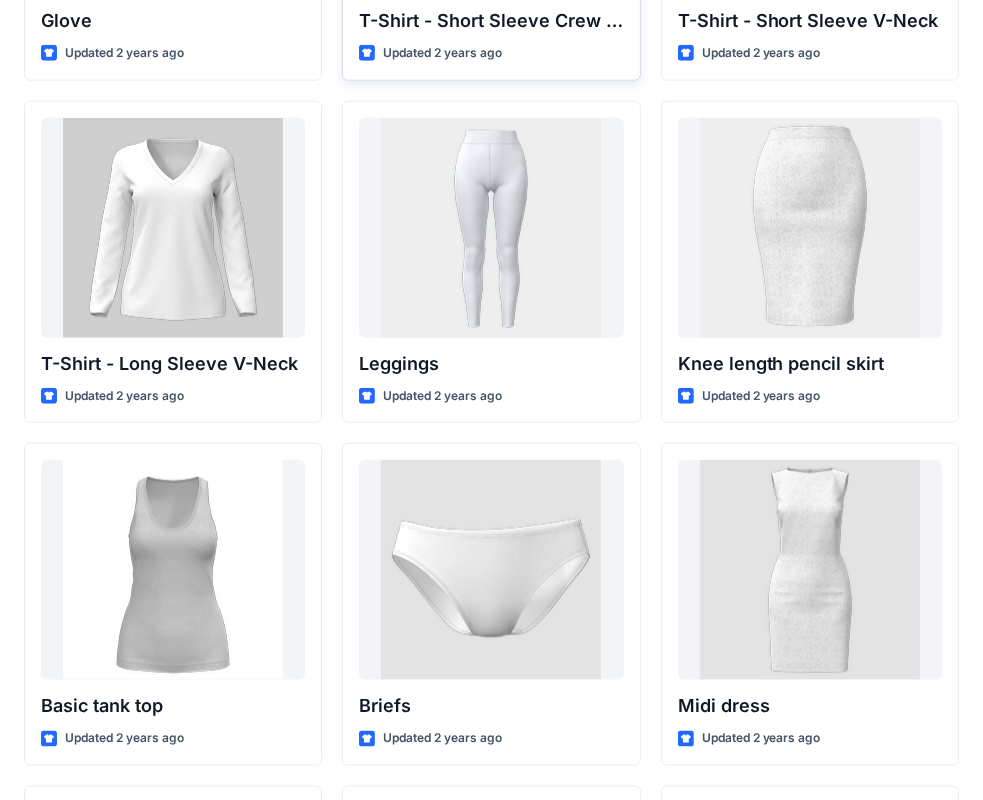 scroll, scrollTop: 15999, scrollLeft: 0, axis: vertical 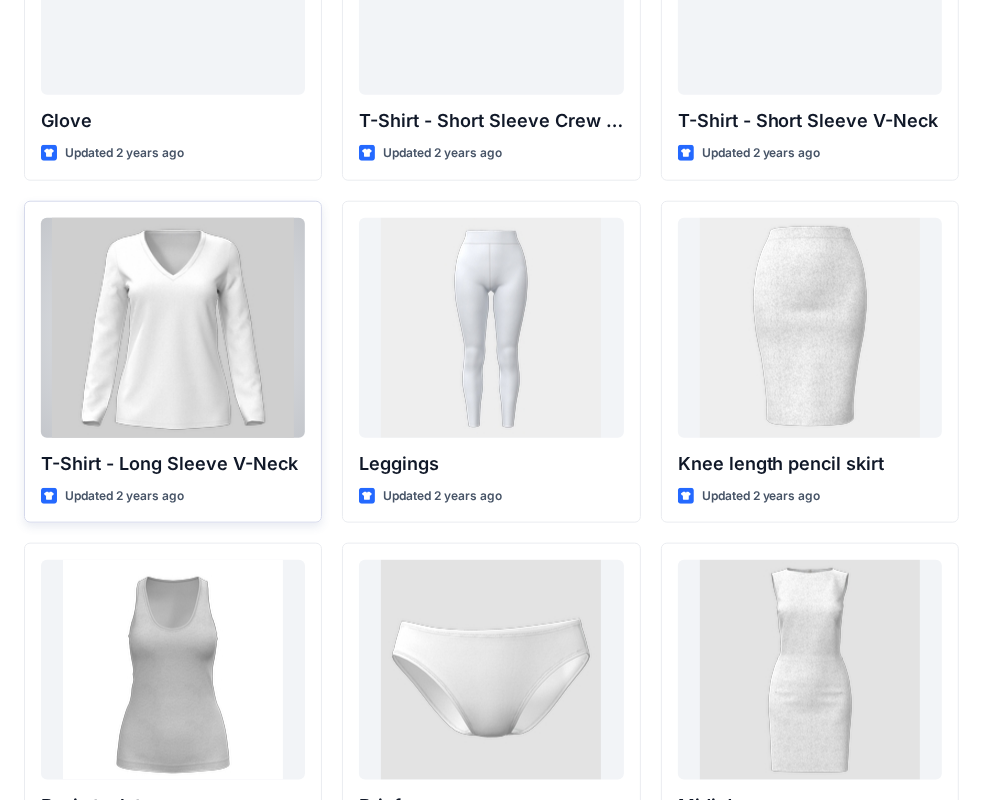 click at bounding box center (173, 328) 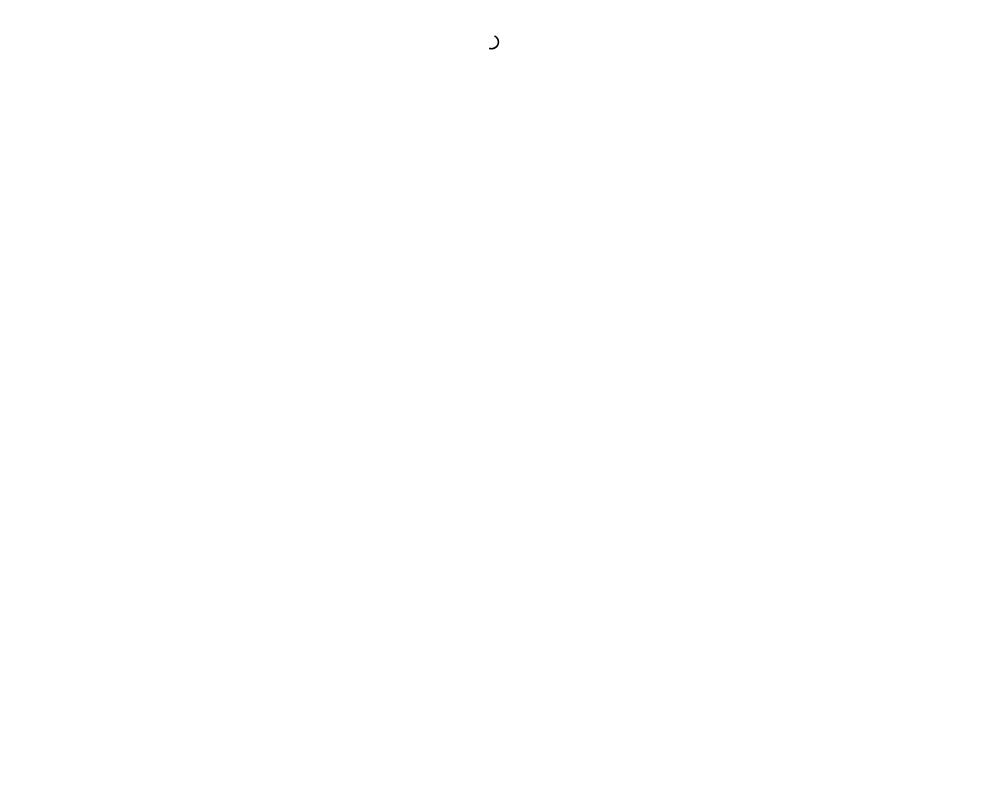 scroll, scrollTop: 0, scrollLeft: 0, axis: both 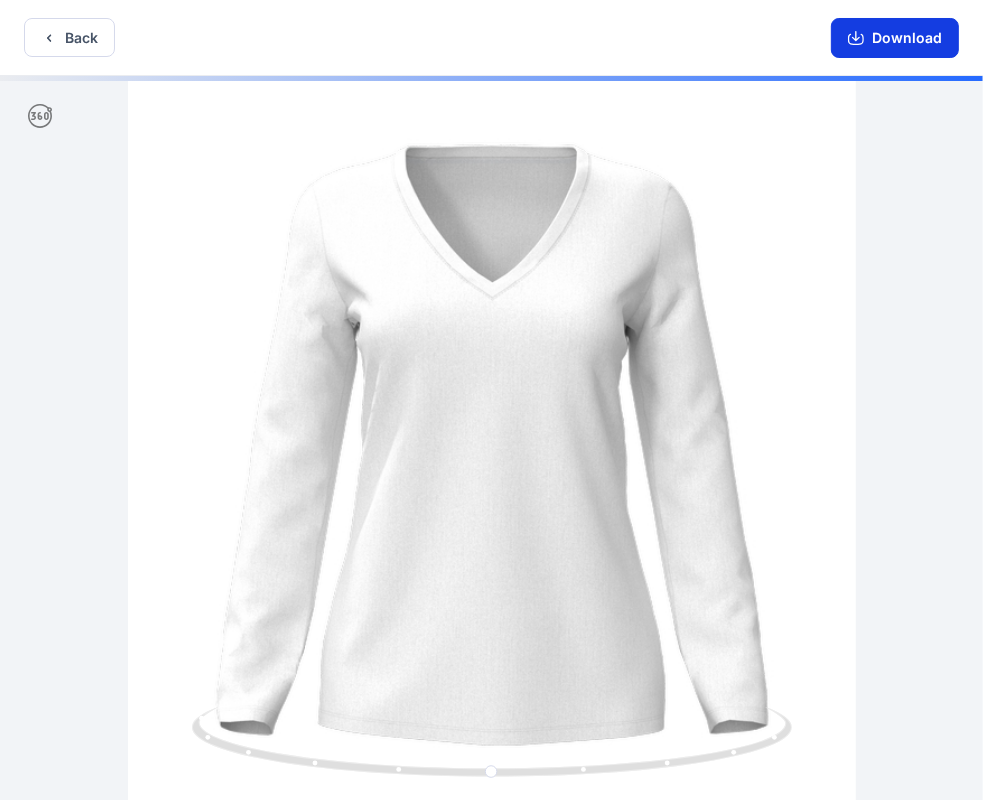 click on "Download" at bounding box center [895, 38] 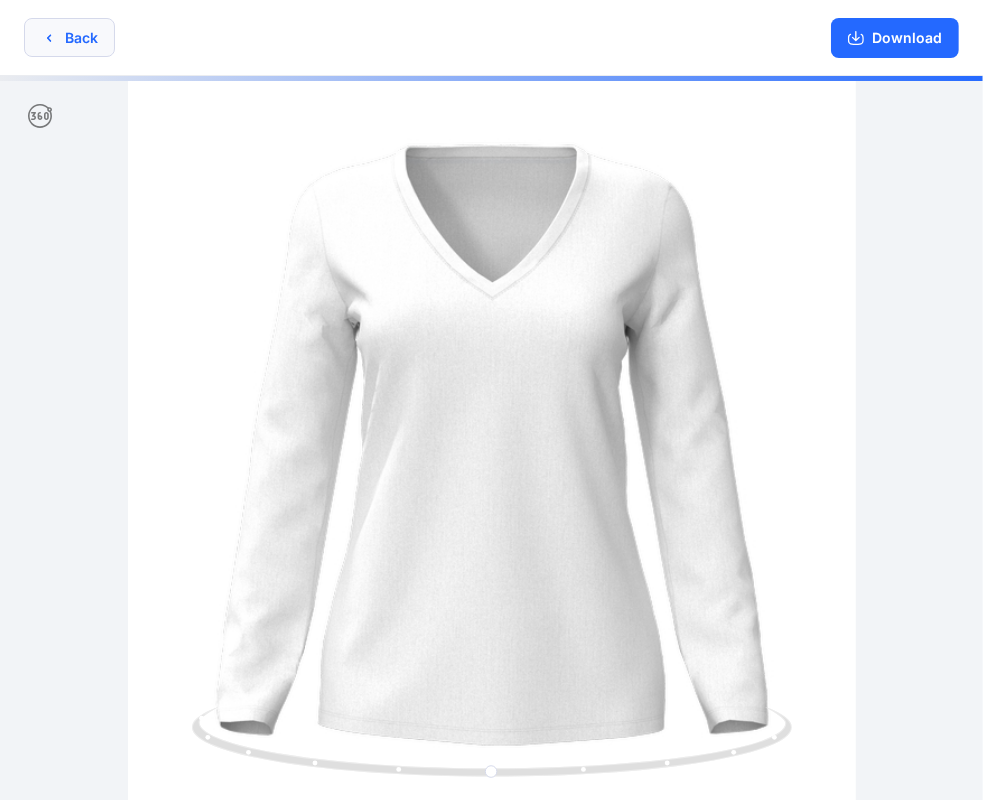 click on "Back" at bounding box center (69, 37) 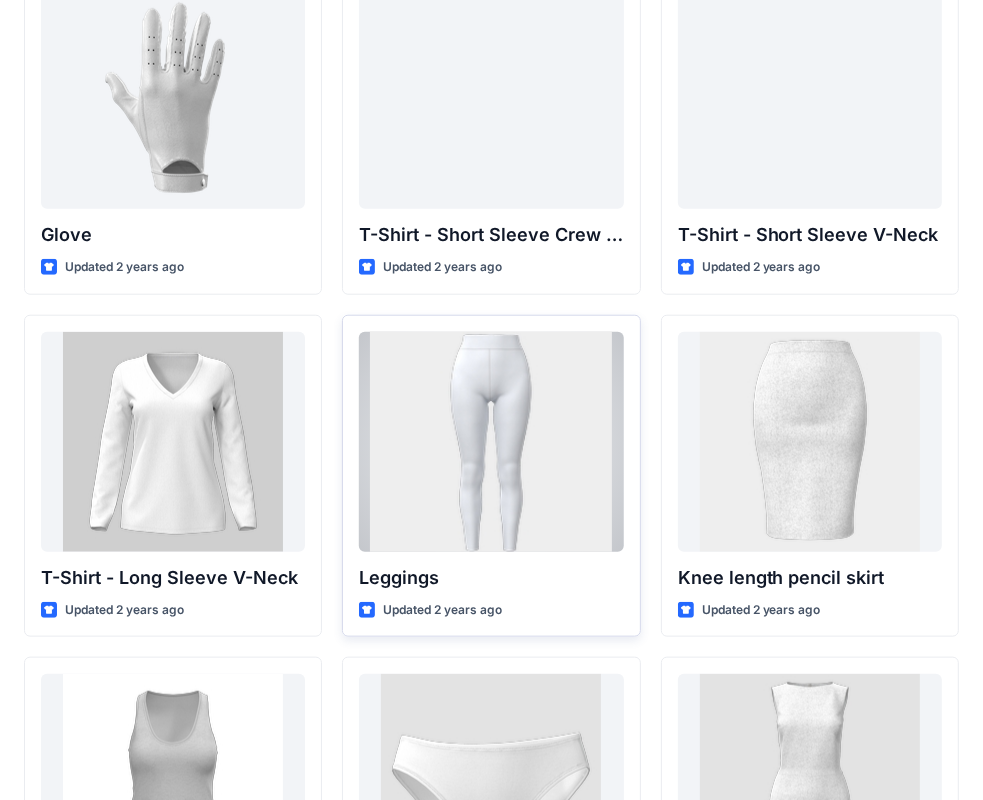 scroll, scrollTop: 15699, scrollLeft: 0, axis: vertical 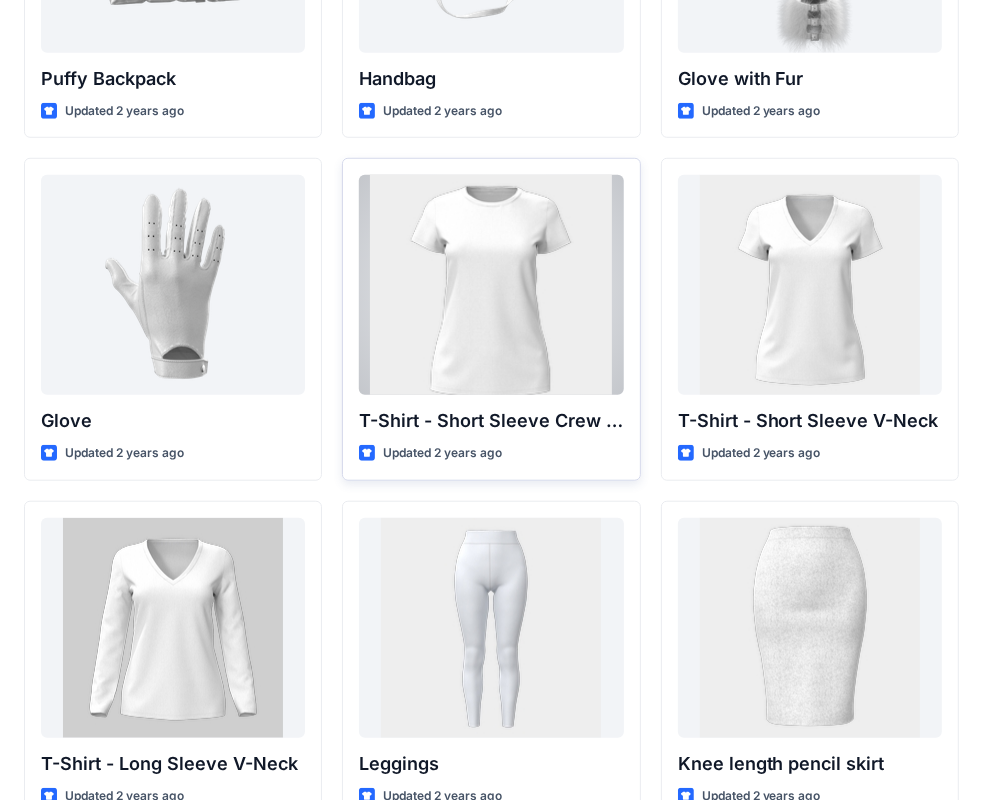 click at bounding box center [491, 285] 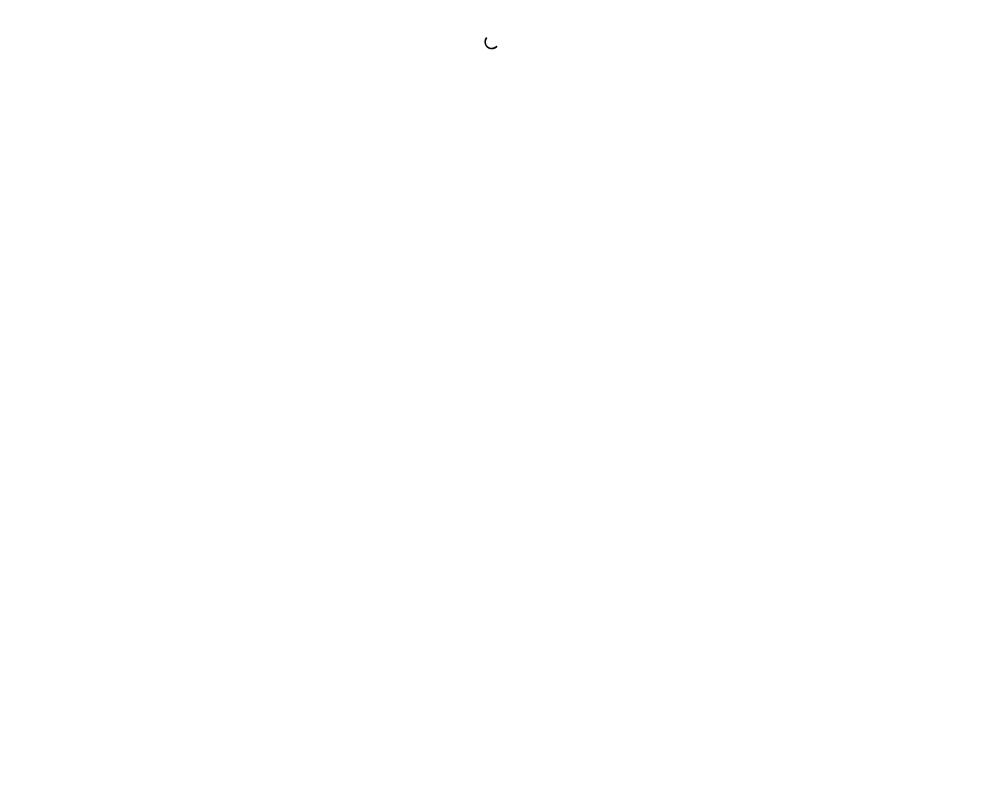 scroll, scrollTop: 0, scrollLeft: 0, axis: both 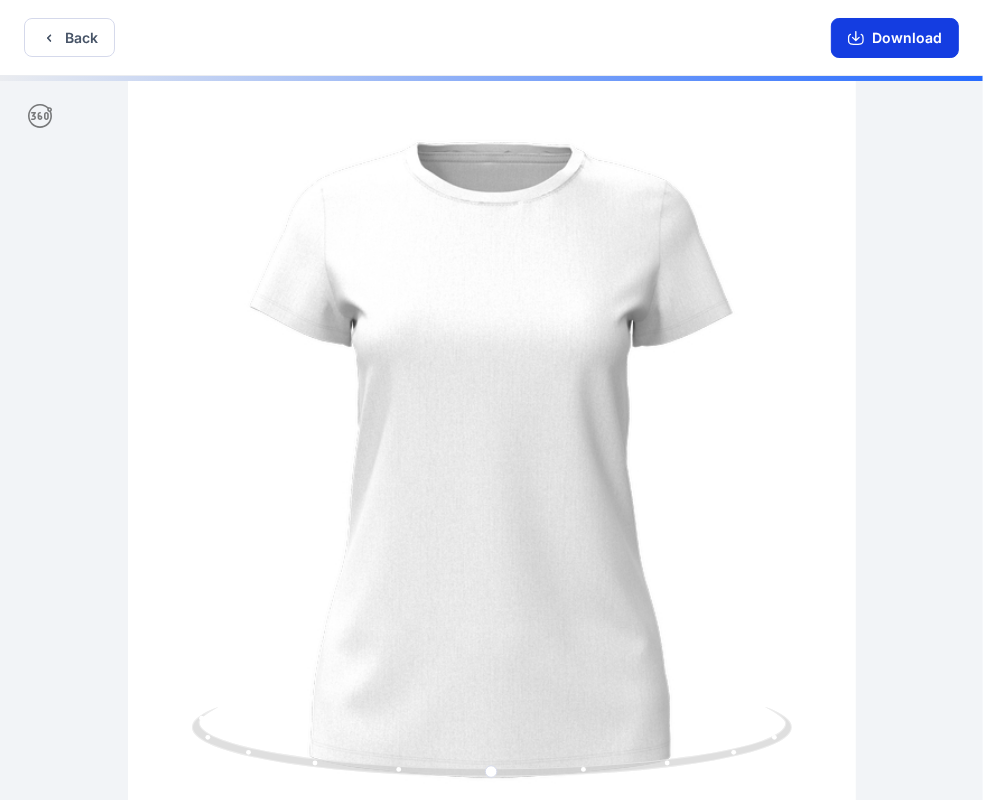 click on "Download" at bounding box center [895, 38] 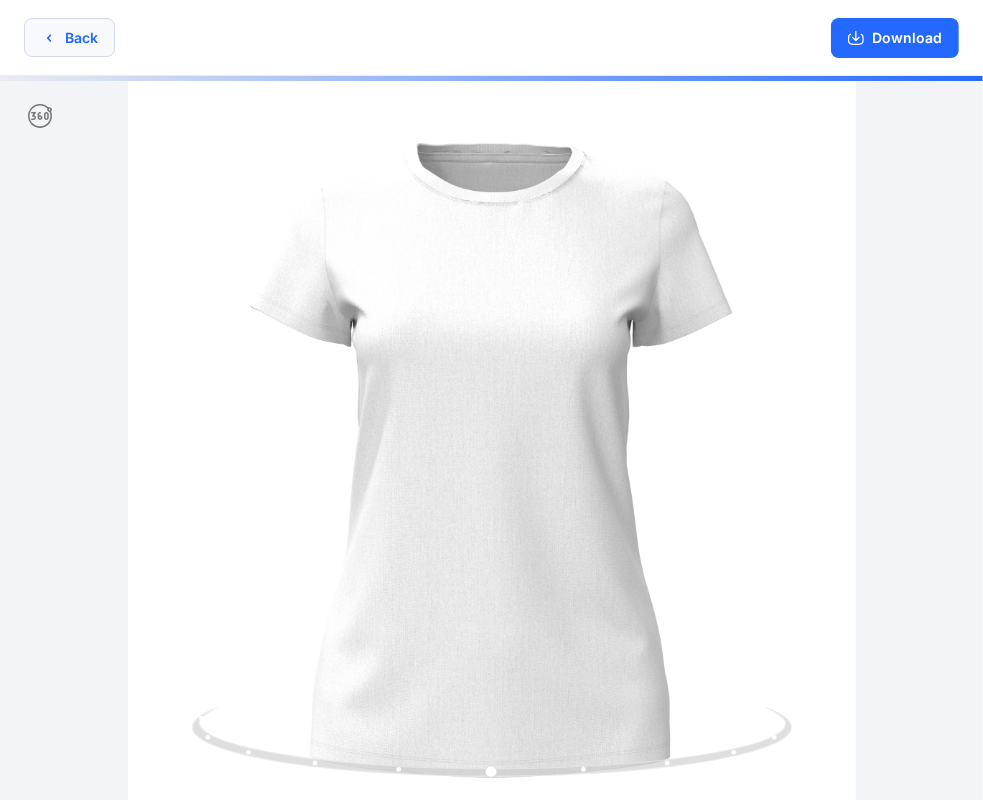 click on "Back" at bounding box center (69, 37) 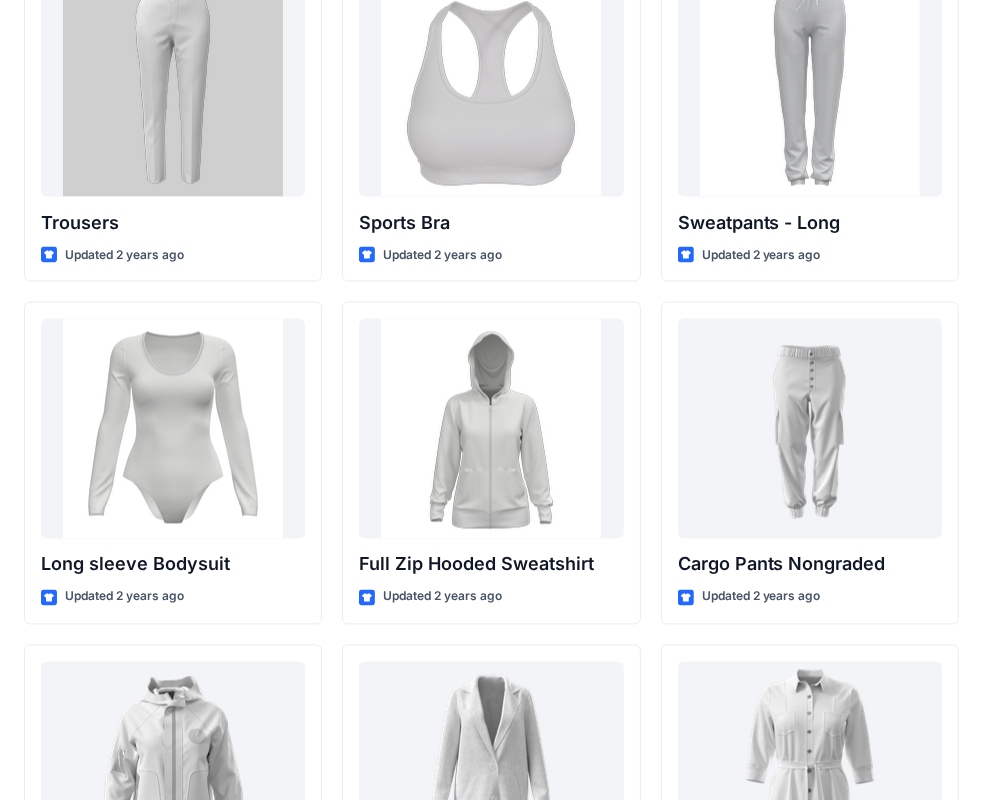 scroll, scrollTop: 16999, scrollLeft: 0, axis: vertical 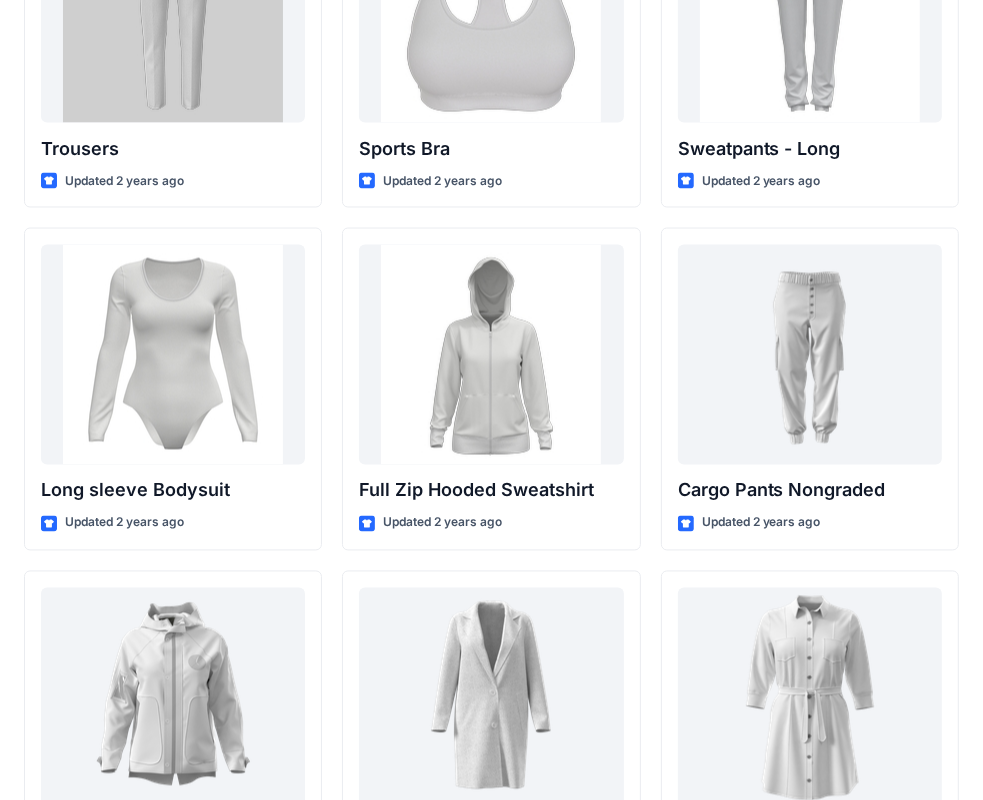 click on "Loading... High-Waisted Flare Trousers with Button Detail Updated 4 months ago Loading... Long Sleeve Crew Neck Top with Asymmetrical Tie Detail Updated 4 months ago Loading... Long Balloon Sleeve Mini Dress with Wrap Bodice Updated 4 months ago Loading... Halter Neck Fitted Mermaid Gown with Keyhole Detail Updated 4 months ago Loading... Square Neck Tiered Maxi Dress with Ruffle Sleeves Updated 4 months ago Loading... Three-Quarter Sleeve Deep V-Neck Button-Down Top Updated 4 months ago Loading... Bandeau Bikini Top with Y-Back Straps and Stitch Detail Updated 4 months ago Loading... Hooded Padded Puffer Jacket Updated 4 months ago Loading... Long Sleeve Layered Shirt Dress with Drawstring Waist Updated 4 months ago Loading... Long Sleeve V-Neck Maxi Dress with Twisted Detail Updated 4 months ago Loading... Short Sleeve Collared Mini Dress with Drawstring Waist Updated 4 months ago Loading... Zip-Up Hoodie with Pouch Pockets Updated 4 months ago Loading... Long Sleeve Collared Jumpsuit with Belt Loading..." at bounding box center [491, -8003] 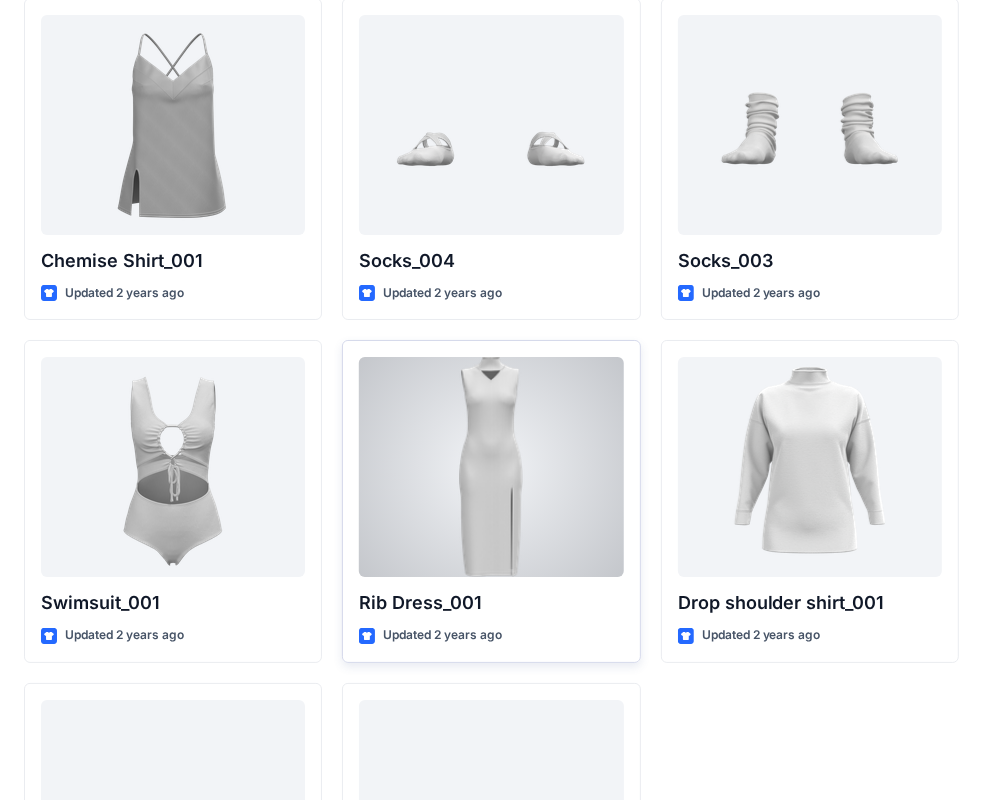 scroll, scrollTop: 24623, scrollLeft: 0, axis: vertical 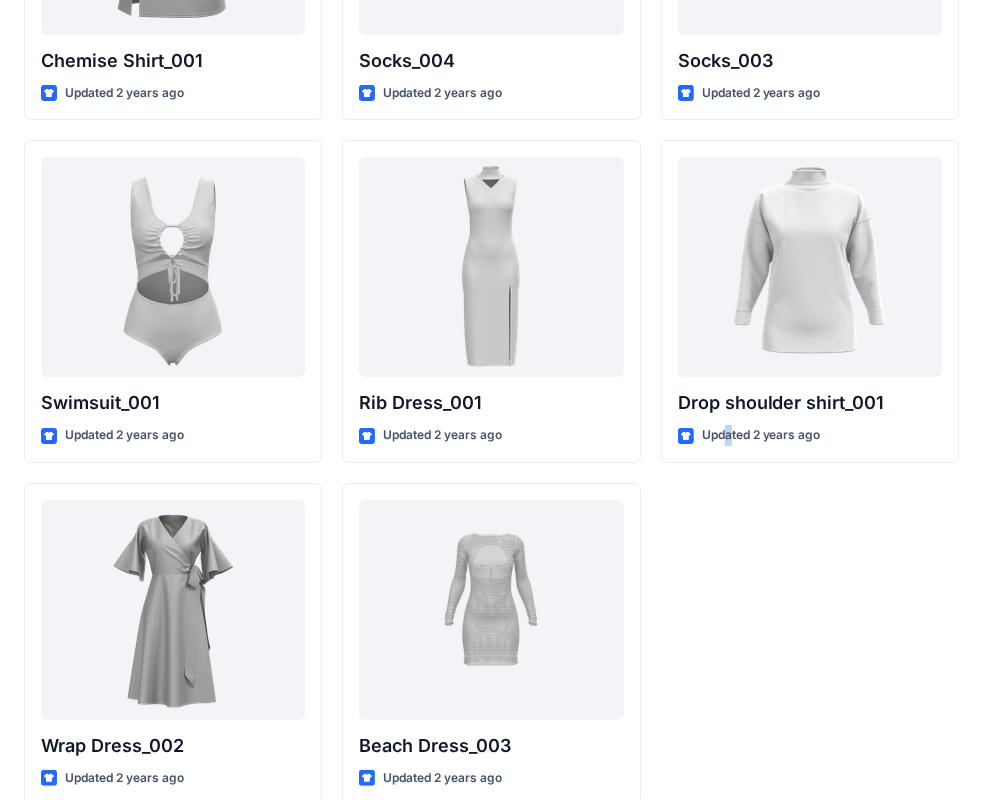 drag, startPoint x: 729, startPoint y: 512, endPoint x: 716, endPoint y: 516, distance: 13.601471 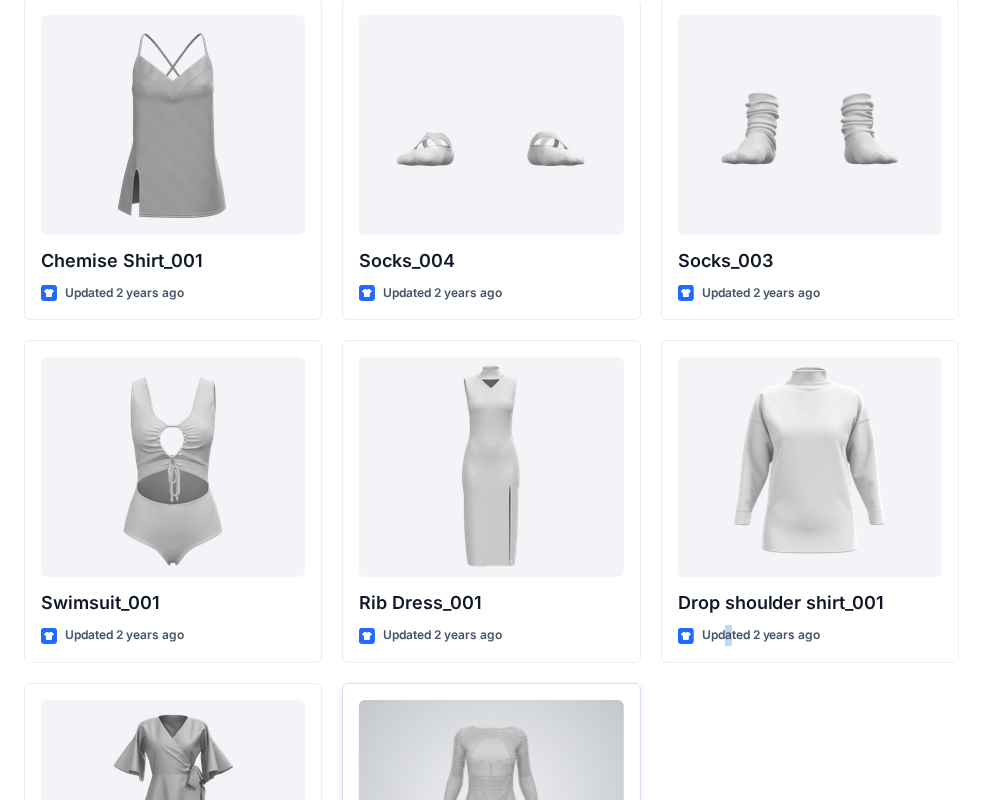 scroll, scrollTop: 24623, scrollLeft: 0, axis: vertical 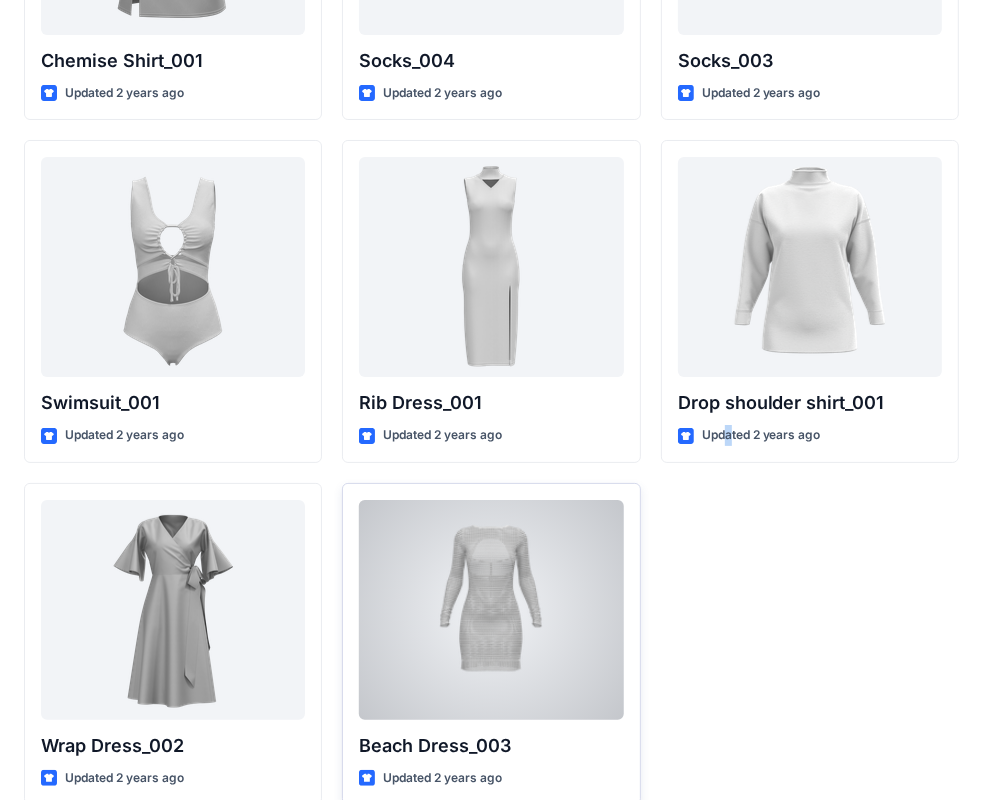 click at bounding box center [491, 610] 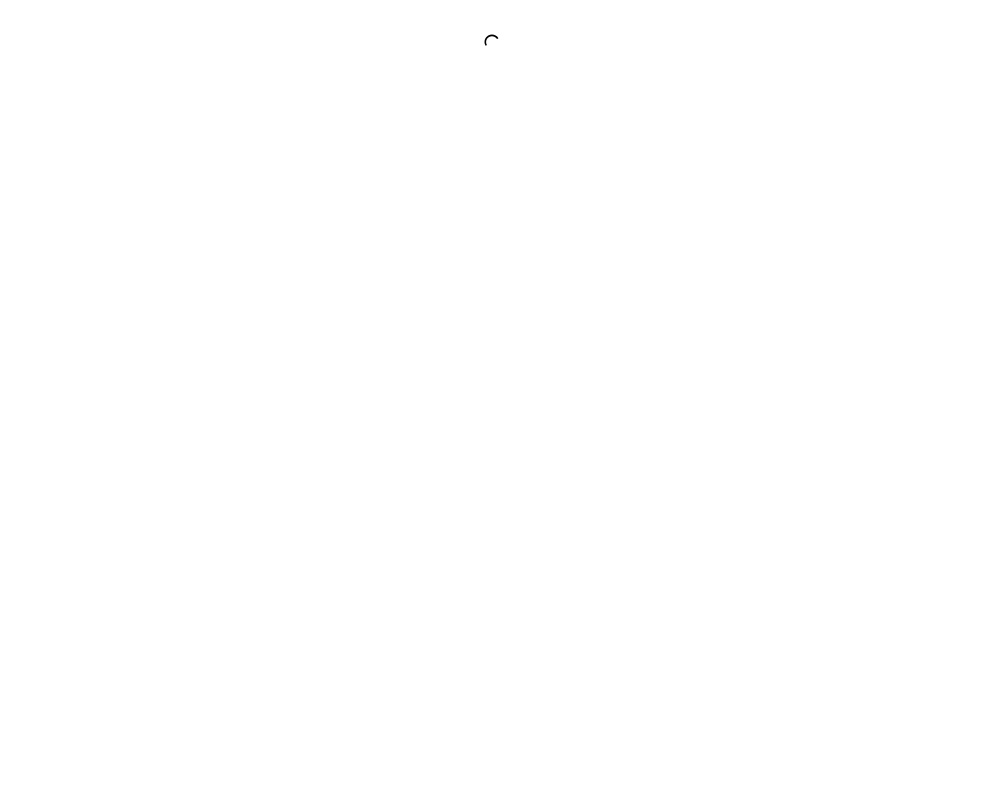 scroll, scrollTop: 0, scrollLeft: 0, axis: both 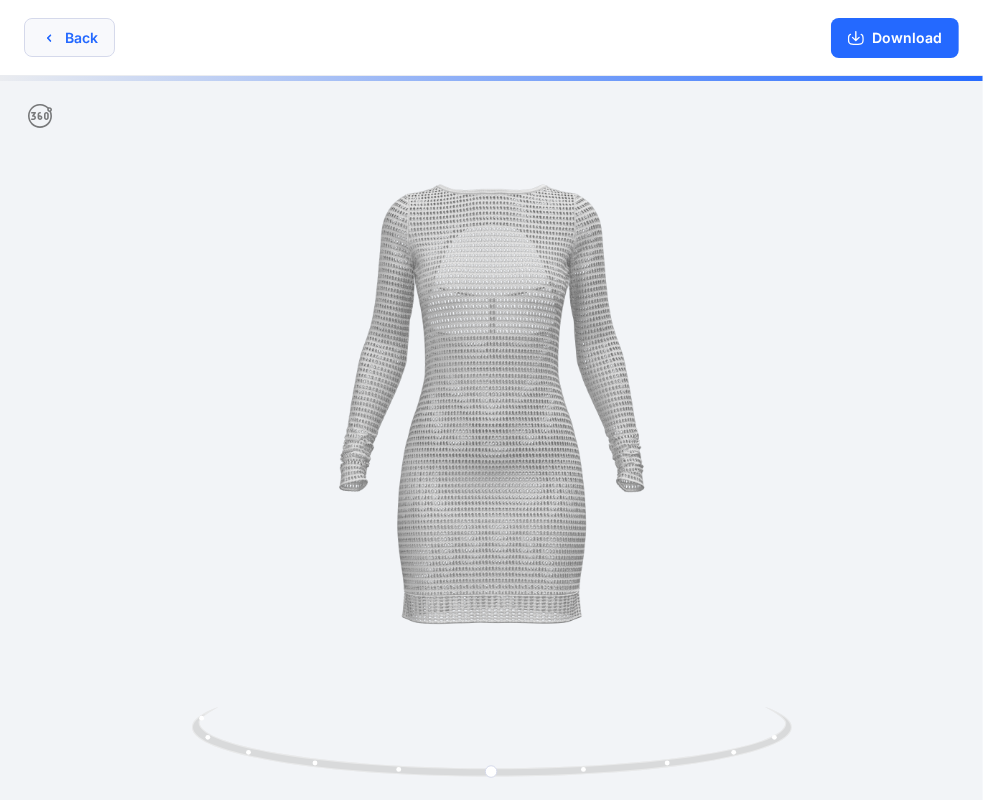 click on "Back" at bounding box center [69, 37] 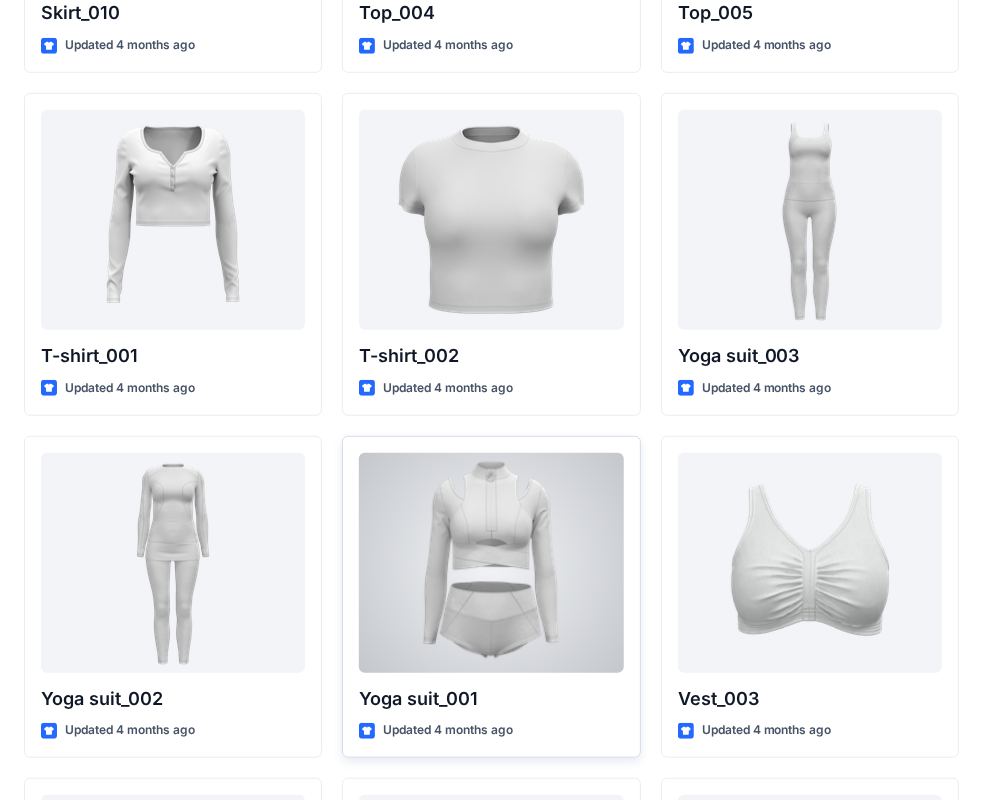scroll, scrollTop: 10623, scrollLeft: 0, axis: vertical 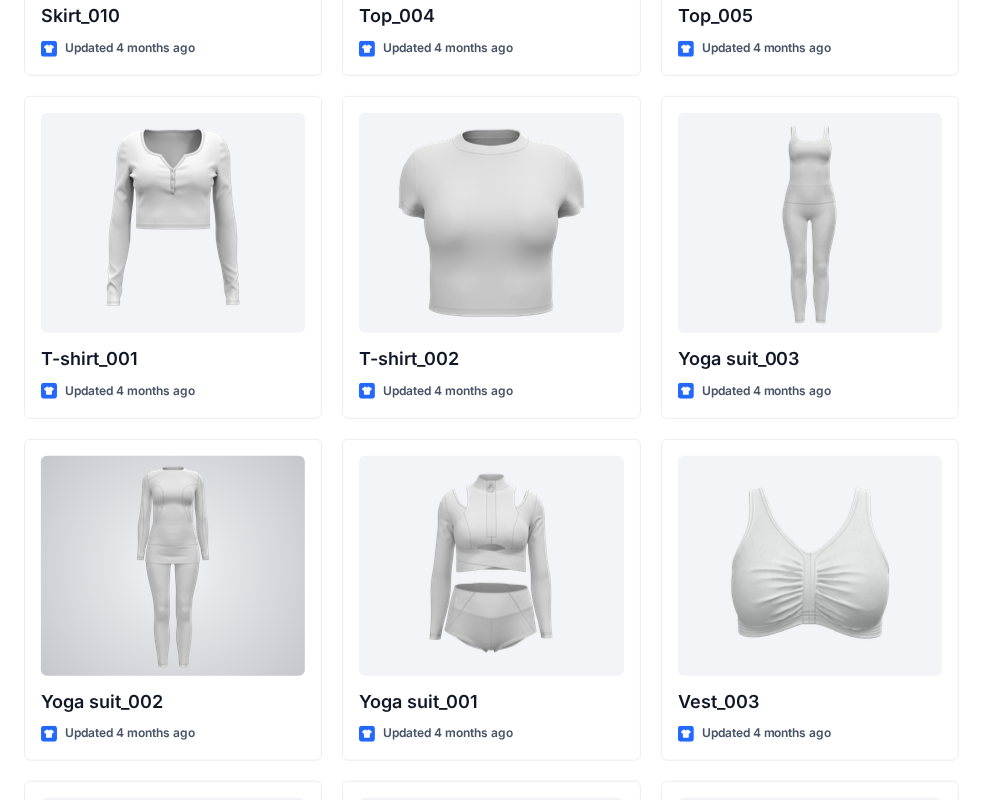 click at bounding box center [173, 566] 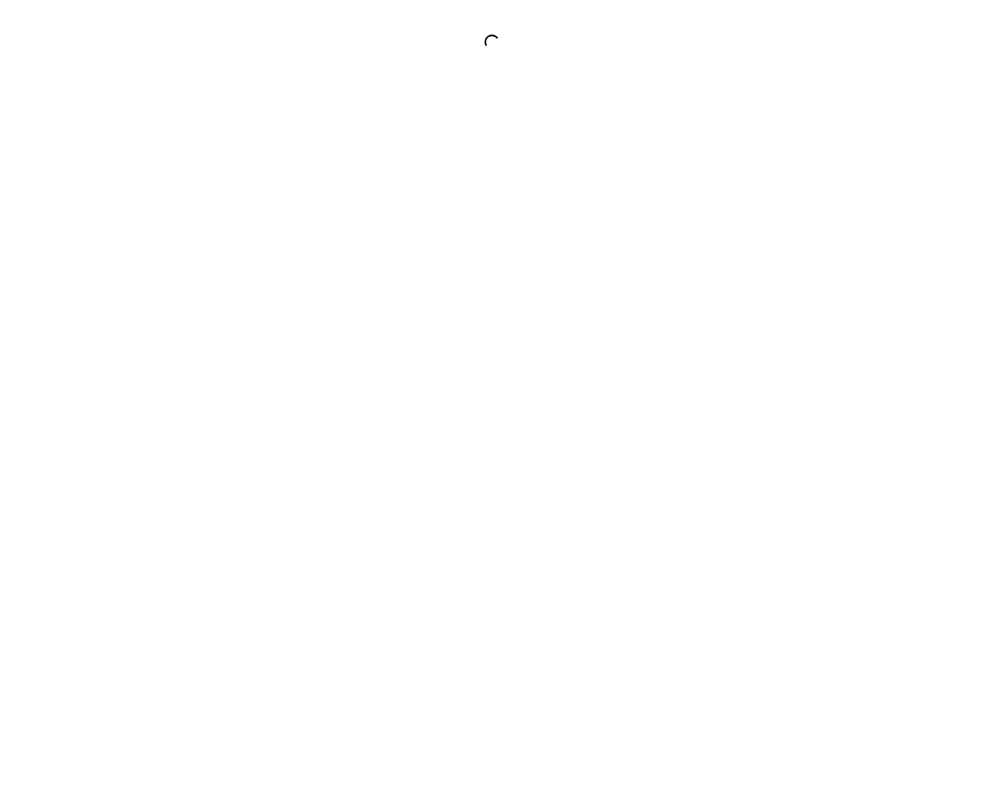 scroll, scrollTop: 0, scrollLeft: 0, axis: both 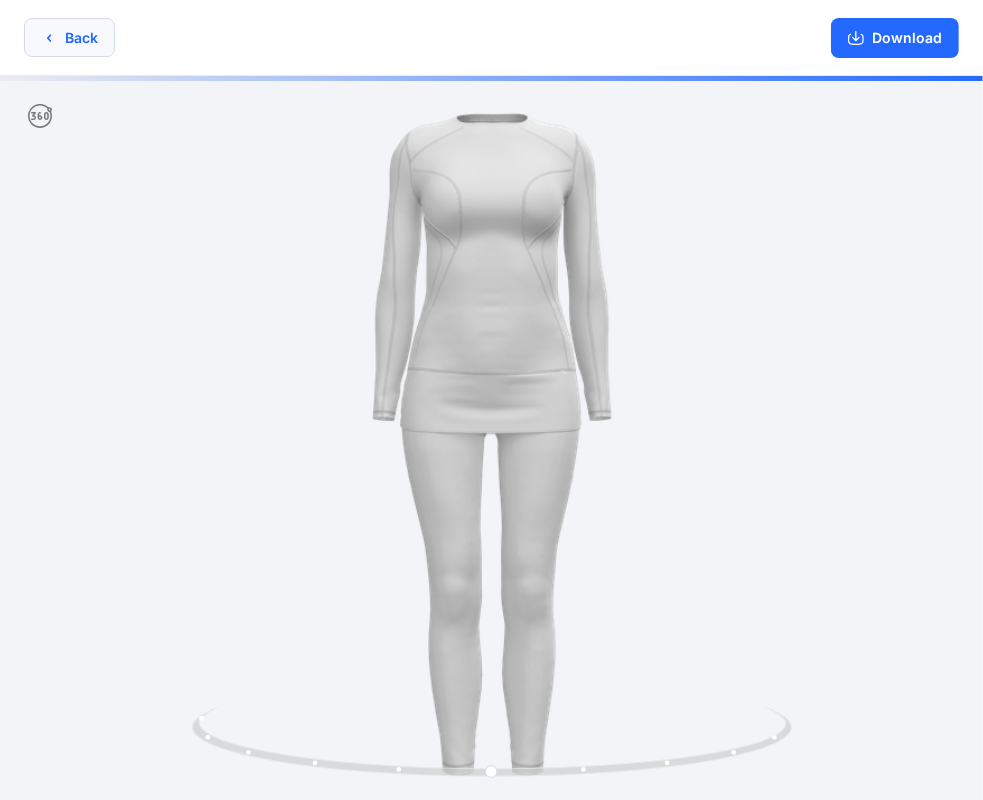 click on "Back" at bounding box center [69, 37] 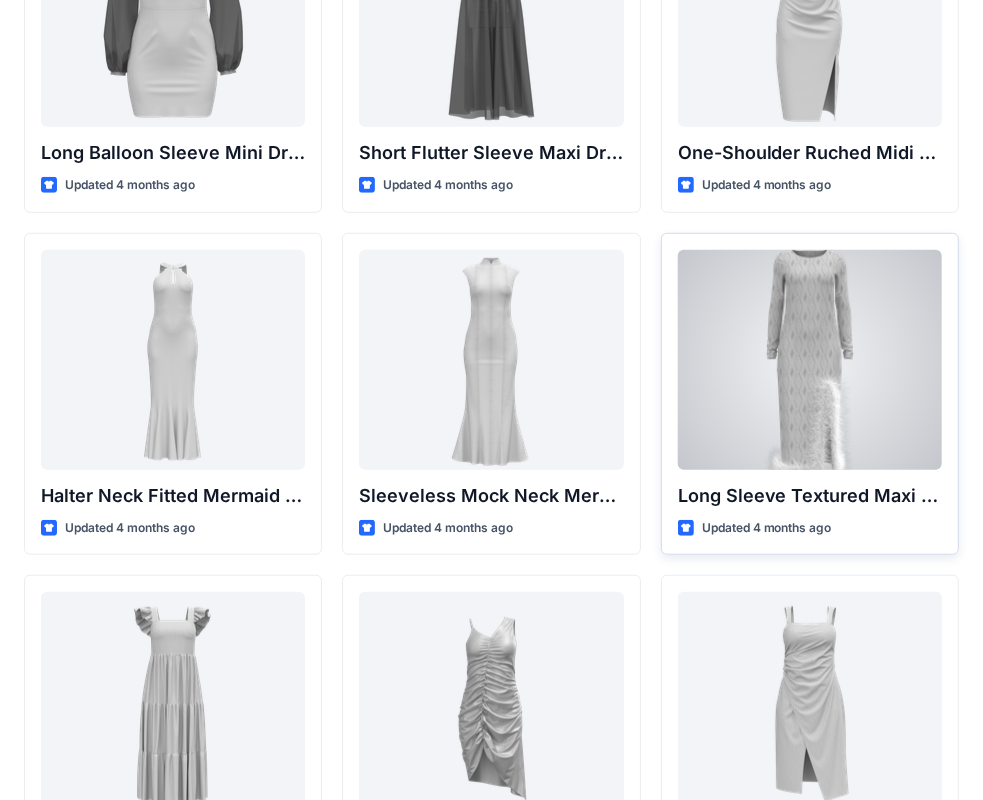 scroll, scrollTop: 923, scrollLeft: 0, axis: vertical 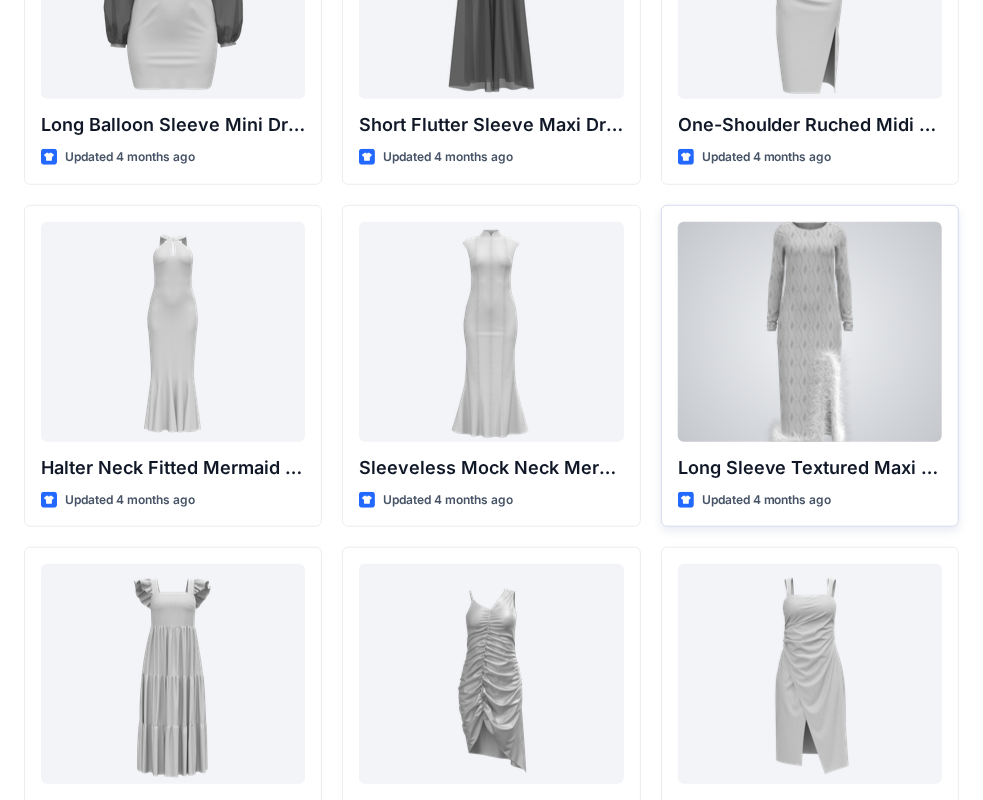 click at bounding box center (810, 332) 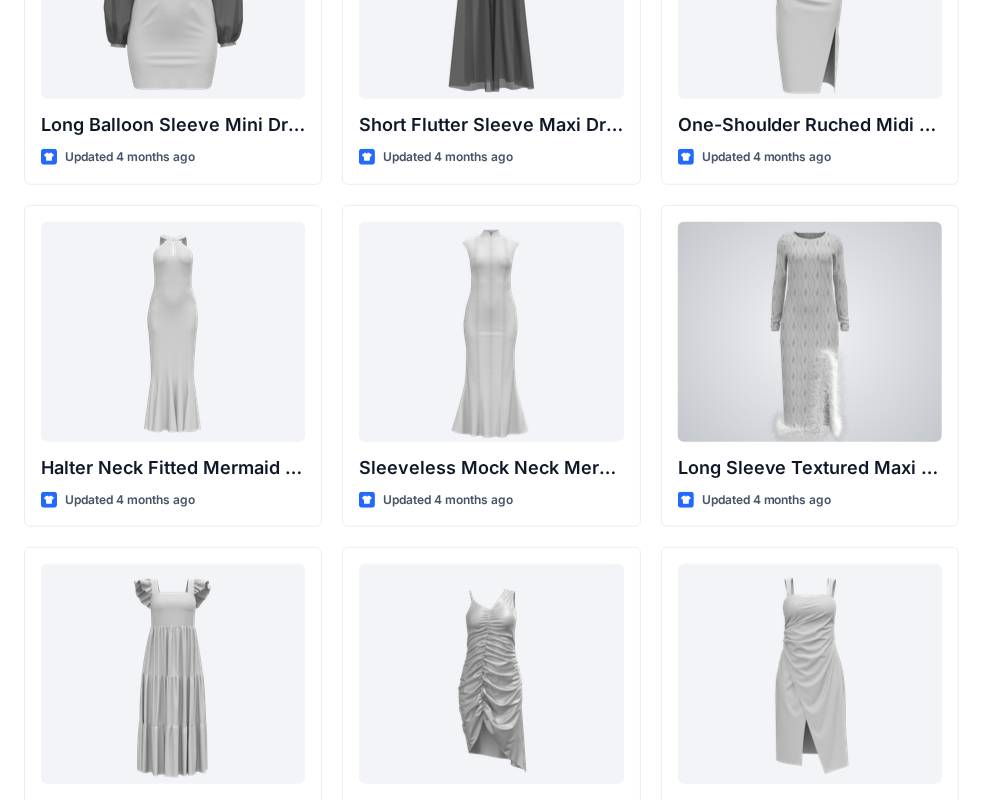 scroll, scrollTop: 0, scrollLeft: 0, axis: both 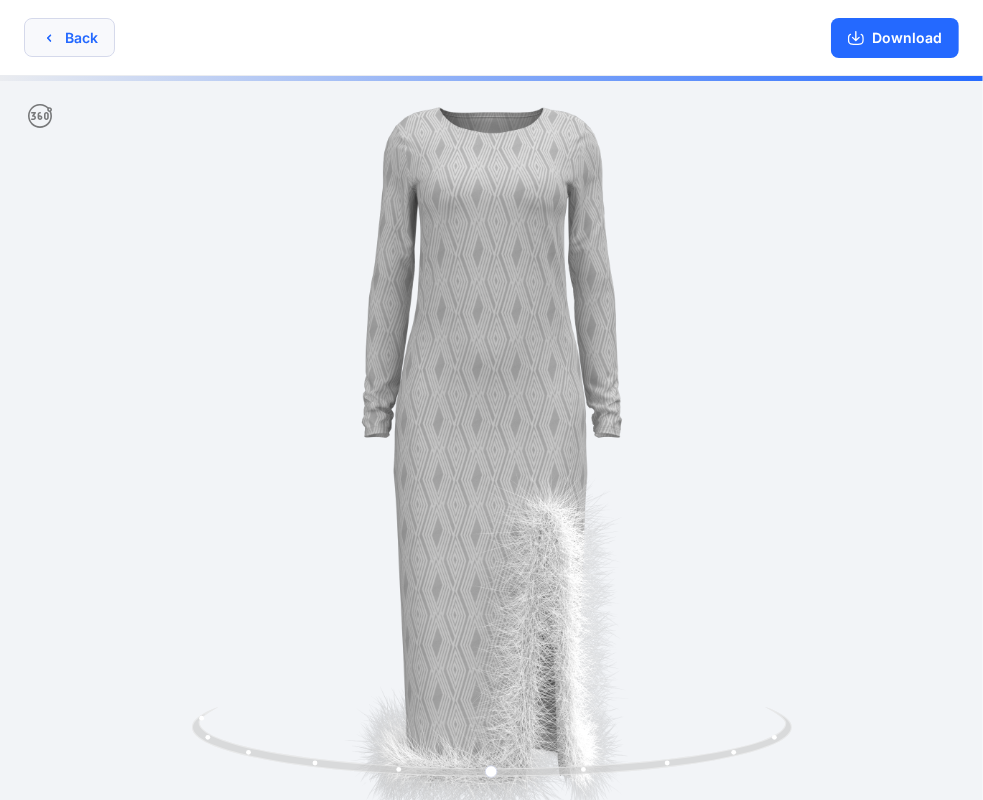 click on "Back" at bounding box center [69, 37] 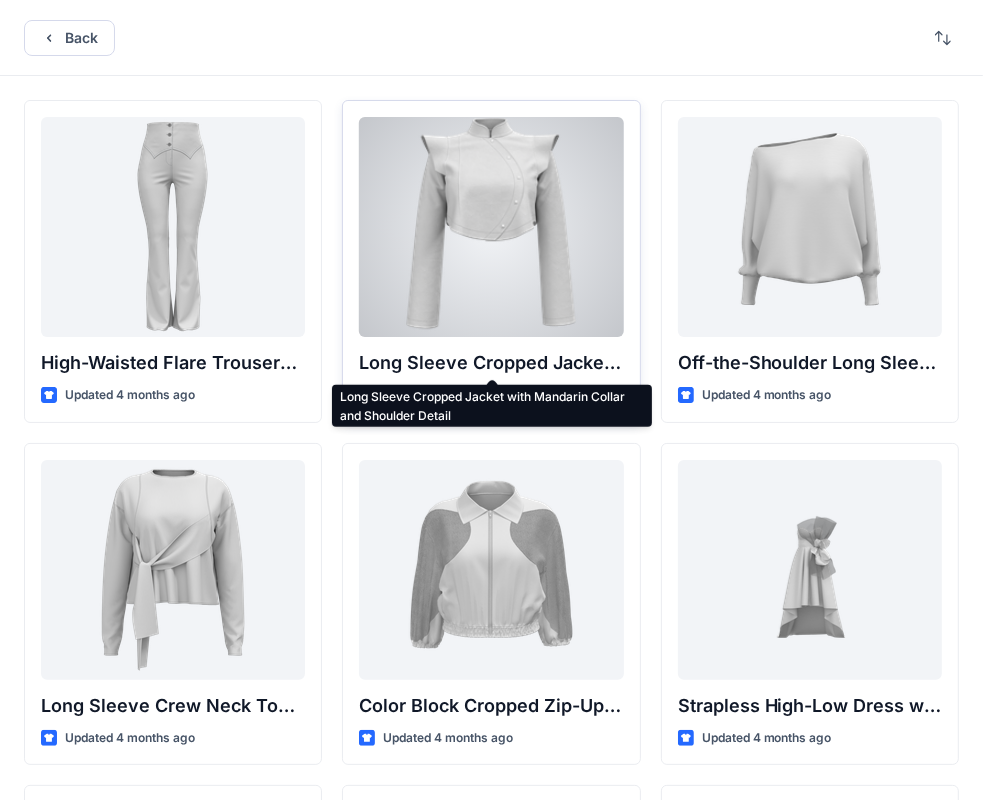 scroll, scrollTop: 0, scrollLeft: 0, axis: both 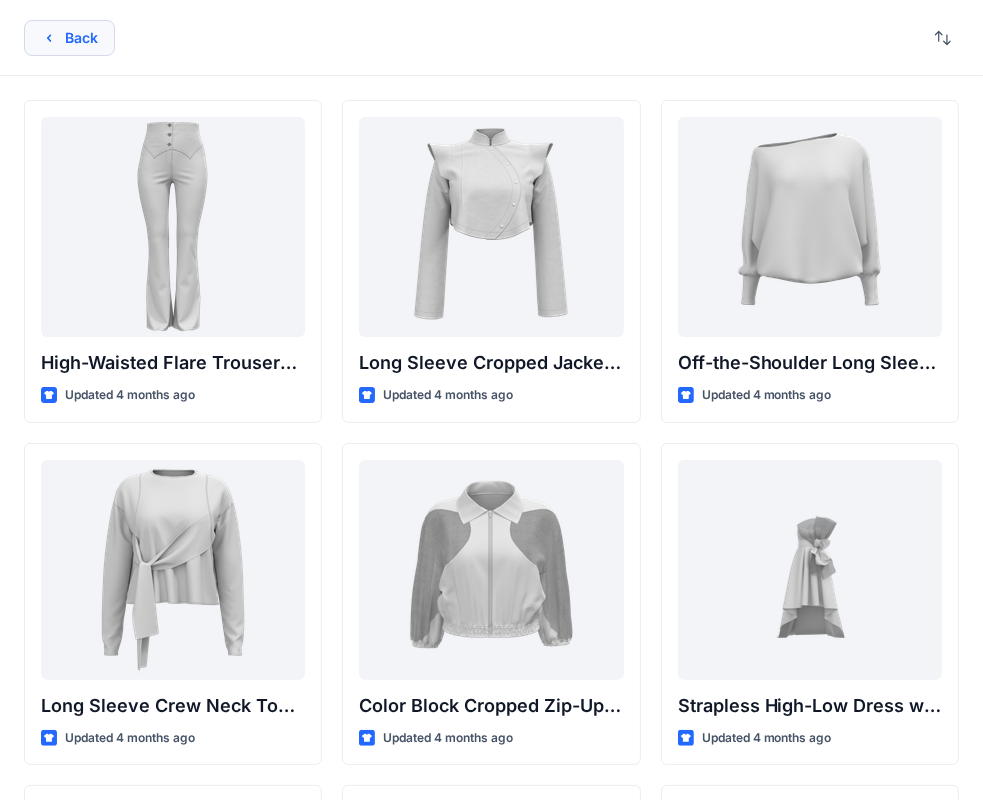 click on "Back" at bounding box center [69, 38] 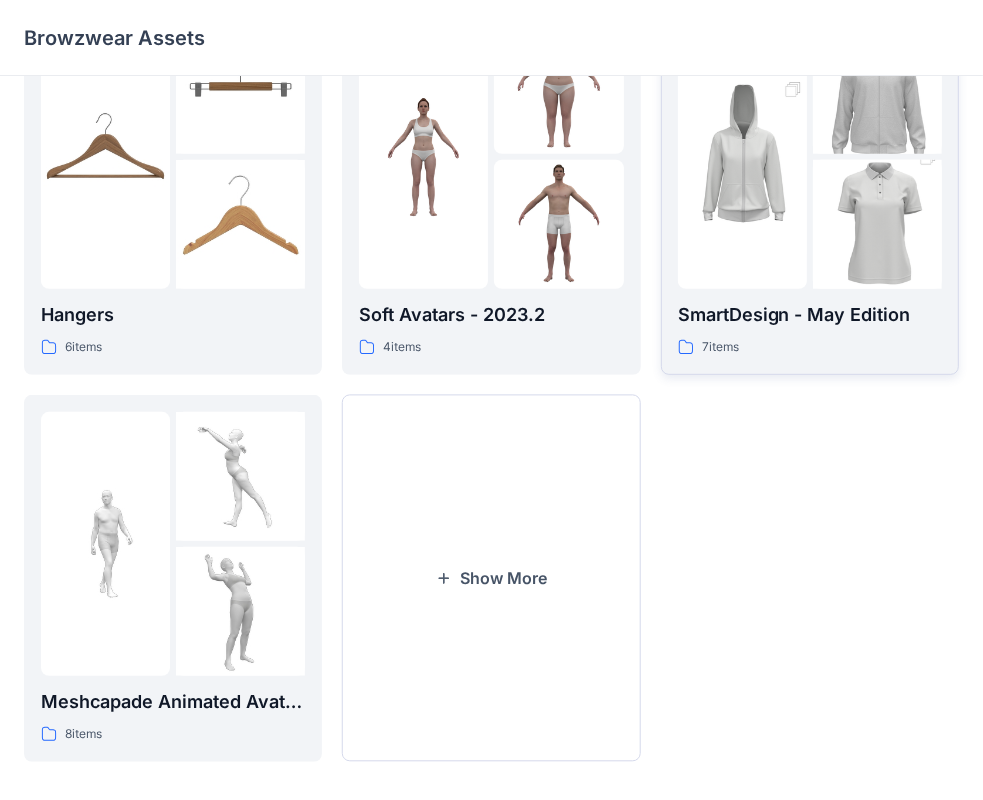 scroll, scrollTop: 496, scrollLeft: 0, axis: vertical 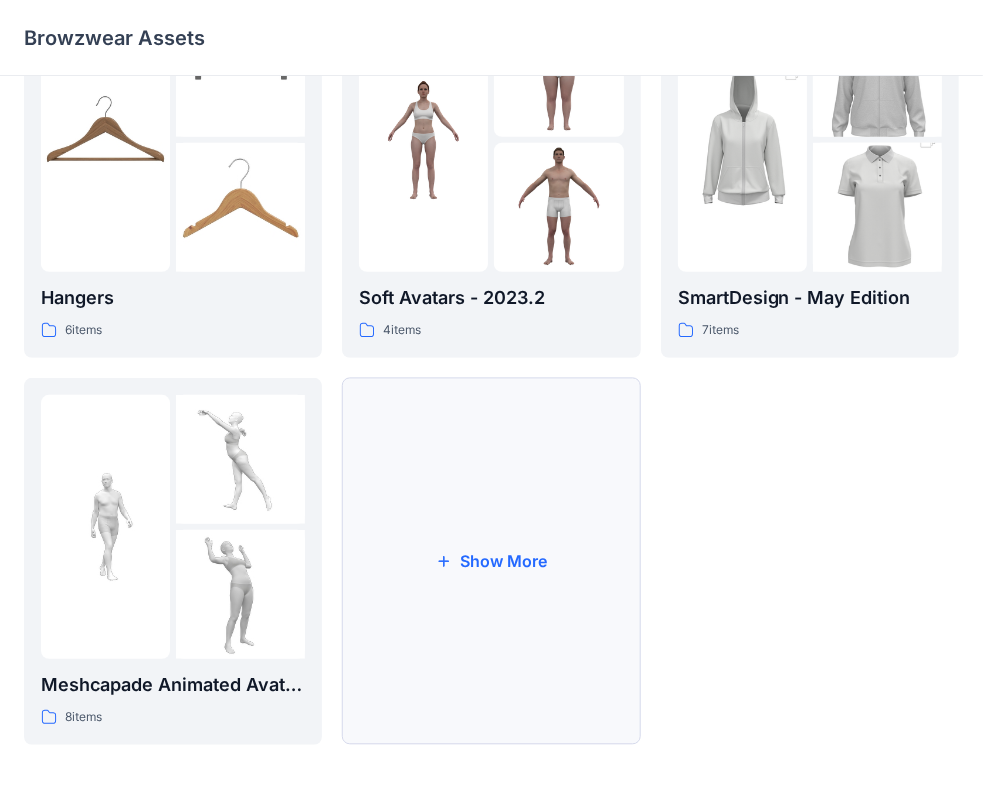 click on "Show More" at bounding box center [491, 561] 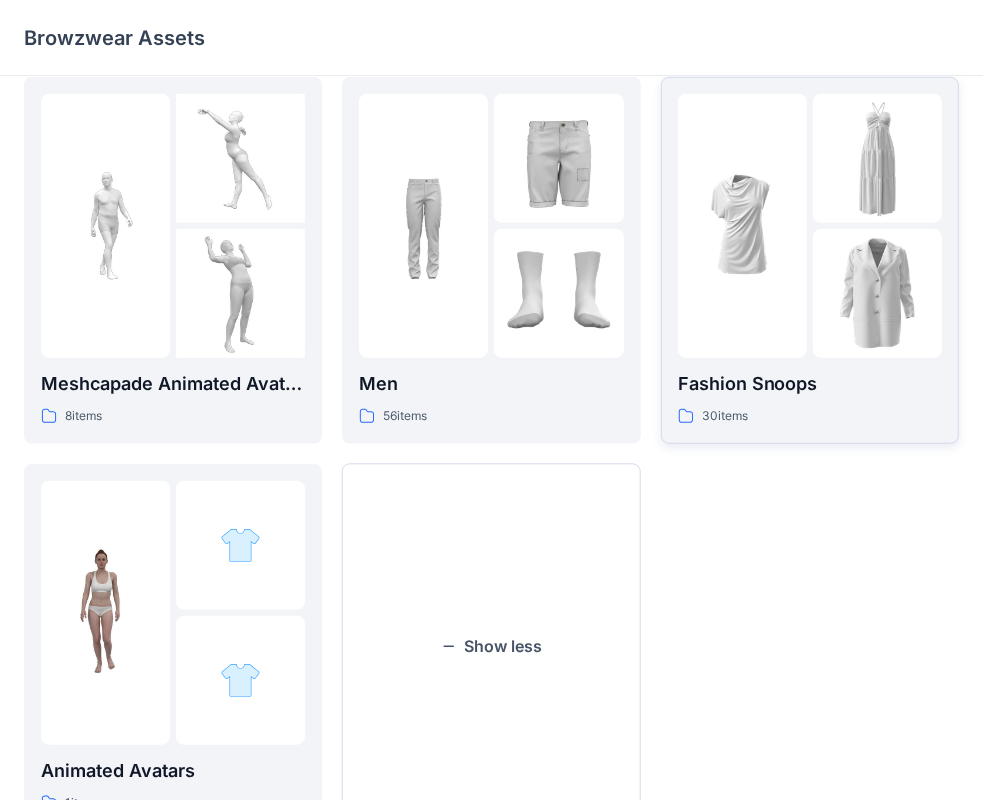 scroll, scrollTop: 800, scrollLeft: 0, axis: vertical 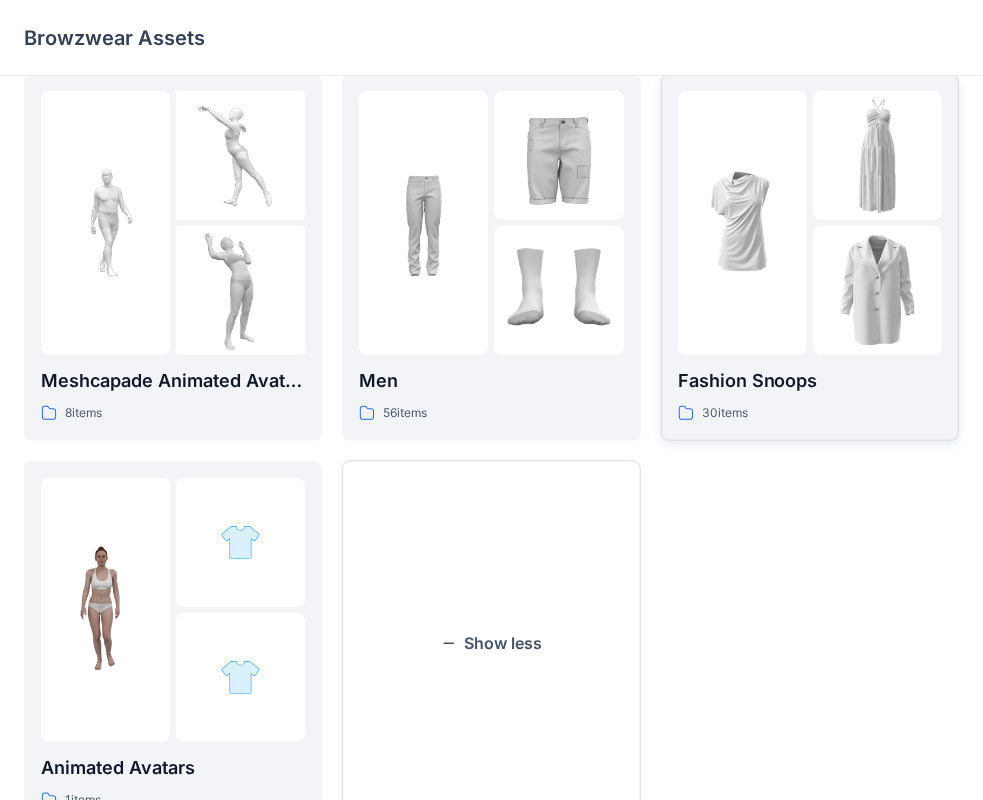 click at bounding box center (742, 222) 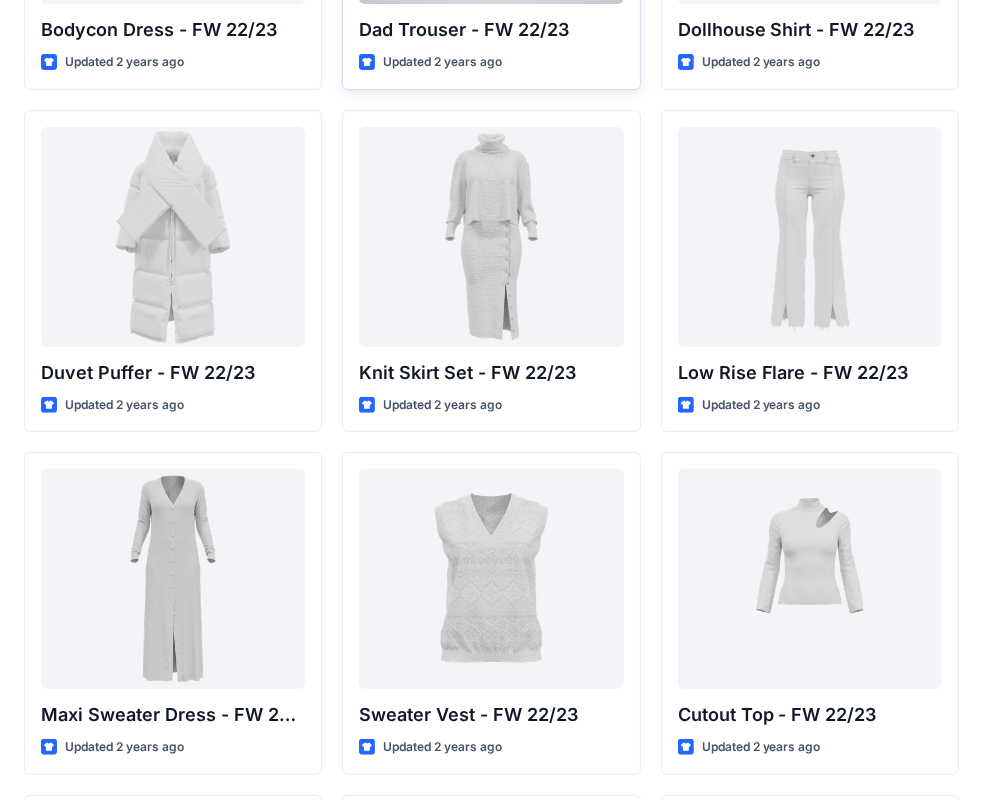 scroll, scrollTop: 400, scrollLeft: 0, axis: vertical 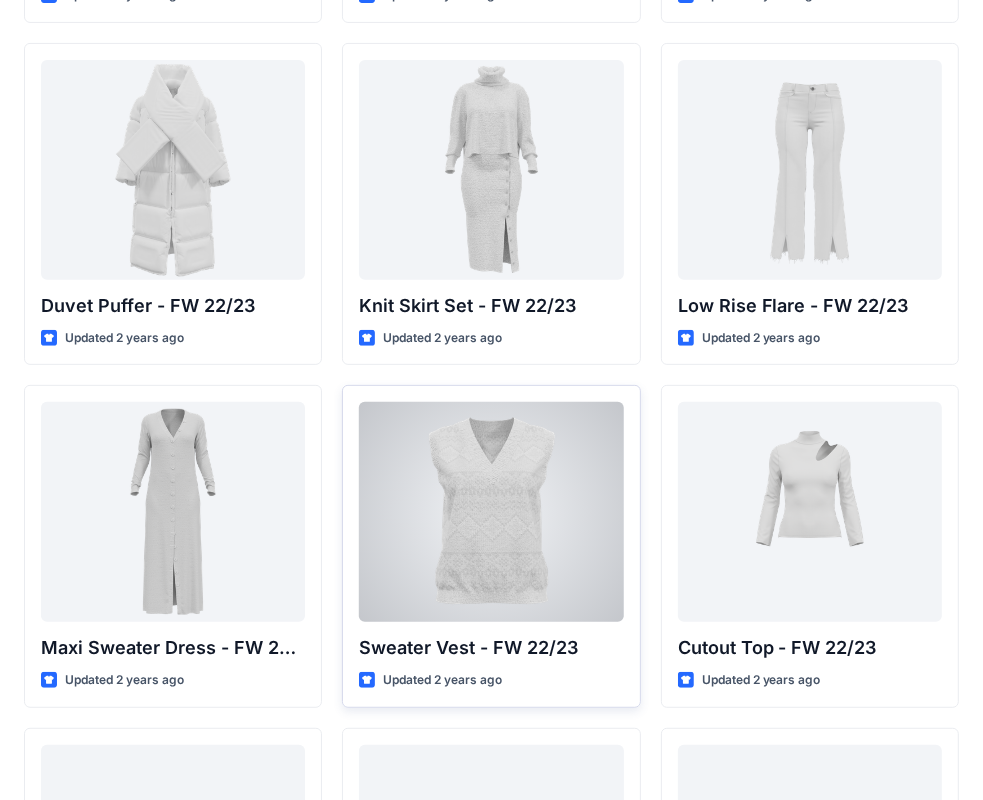 click at bounding box center (491, 512) 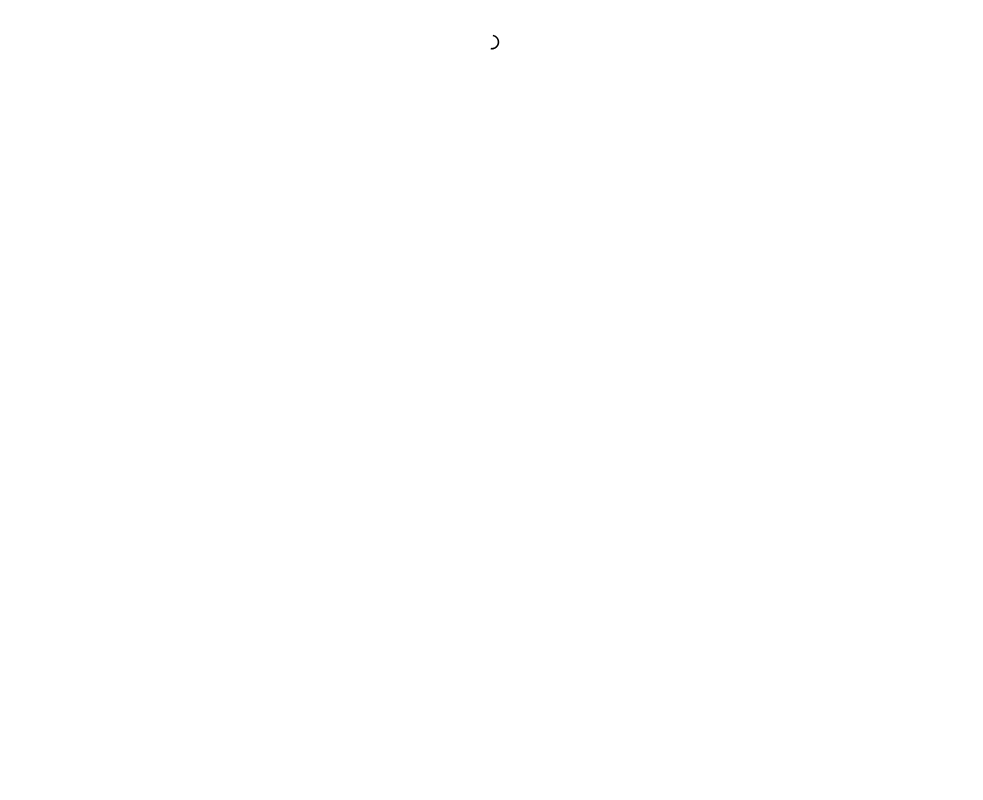 scroll, scrollTop: 0, scrollLeft: 0, axis: both 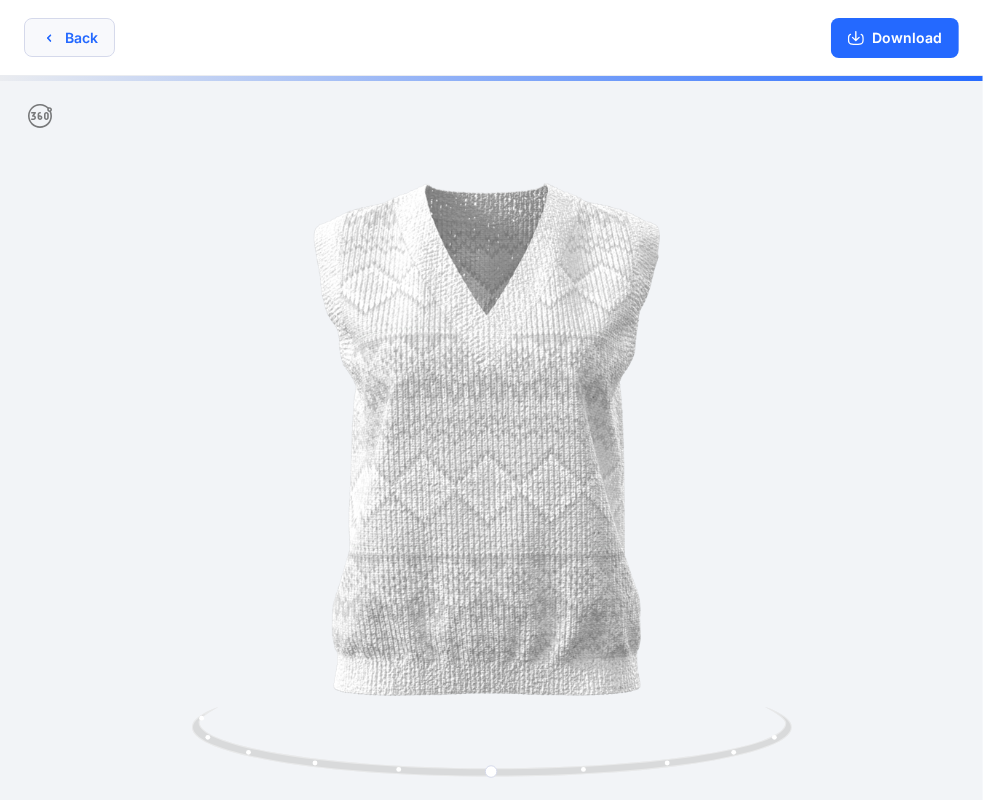 click on "Back" at bounding box center [69, 37] 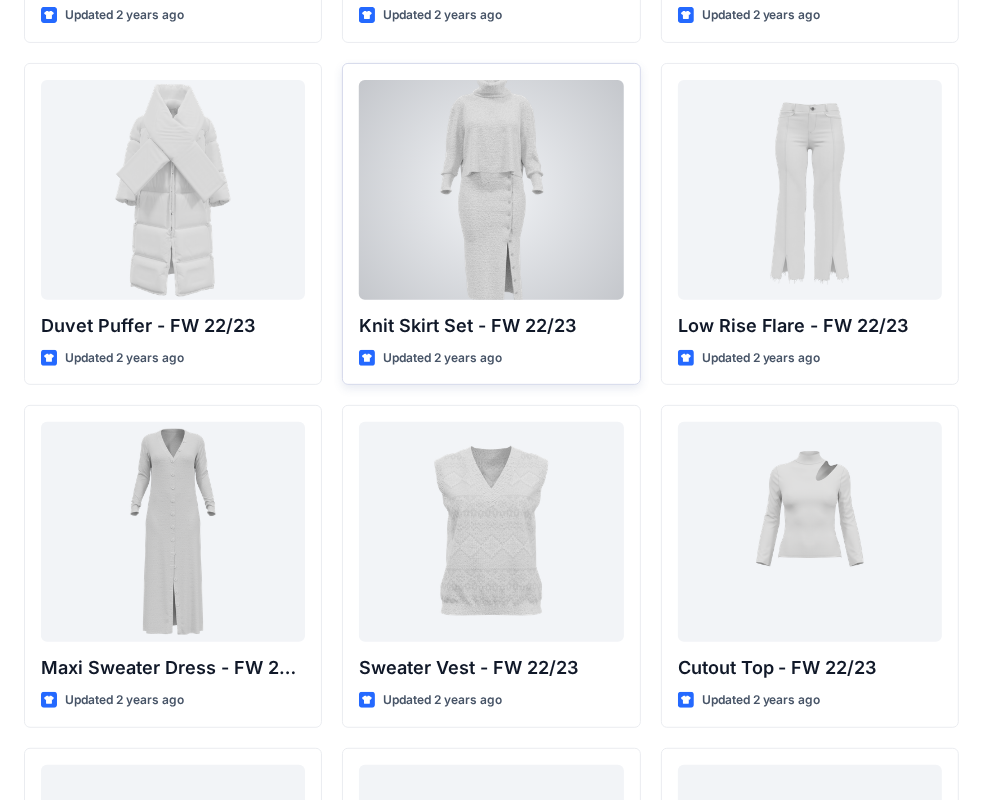 scroll, scrollTop: 25, scrollLeft: 0, axis: vertical 